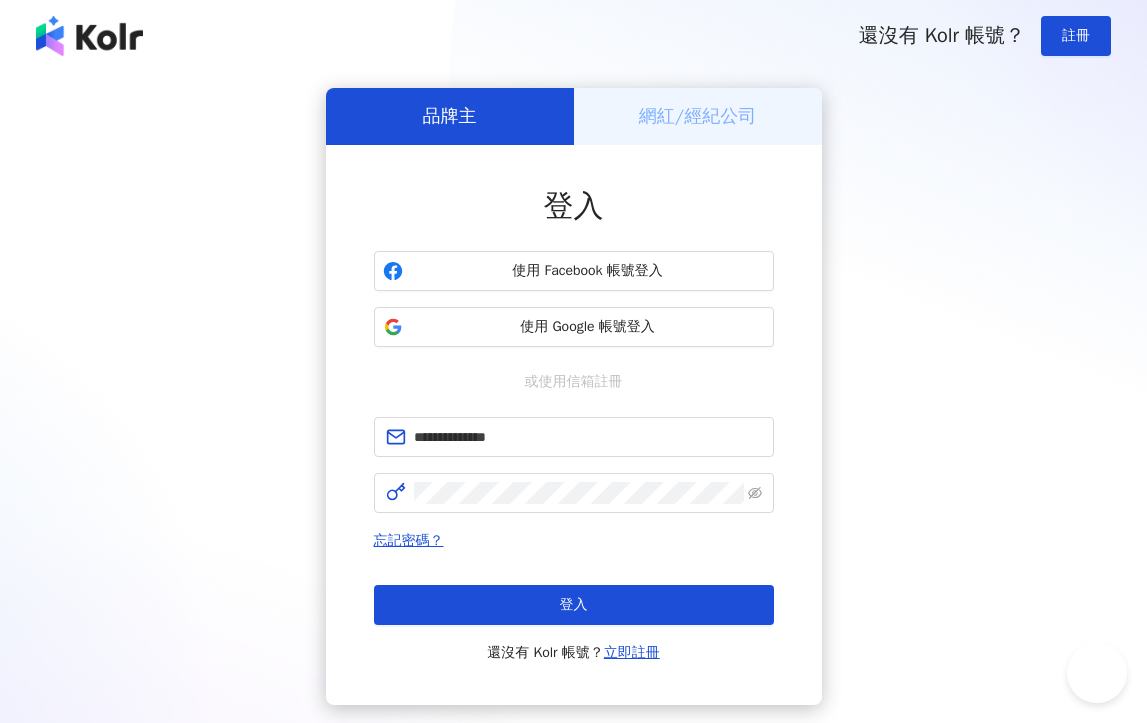 scroll, scrollTop: 0, scrollLeft: 0, axis: both 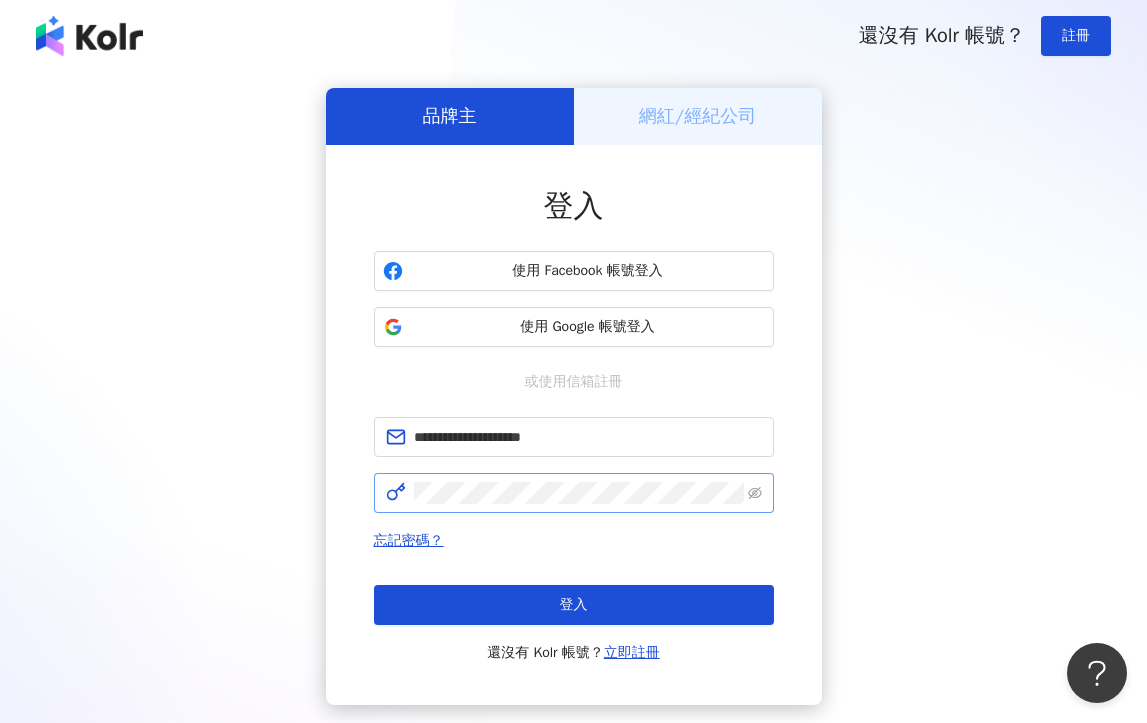 type on "**********" 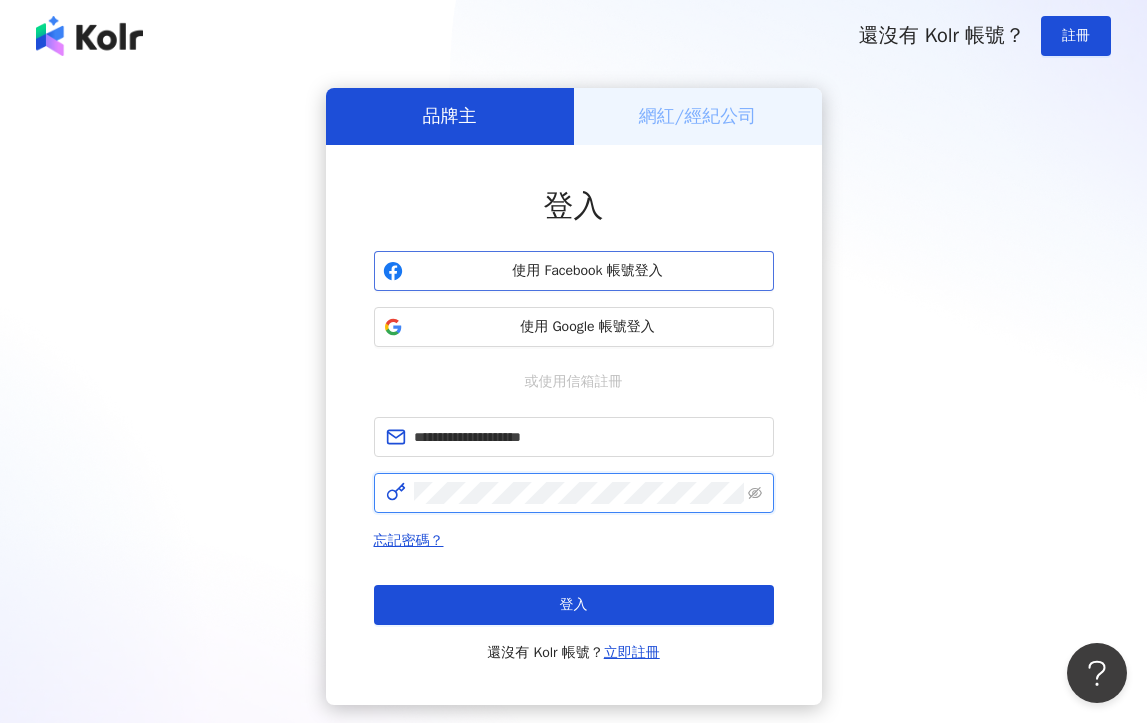 click on "登入" at bounding box center [574, 605] 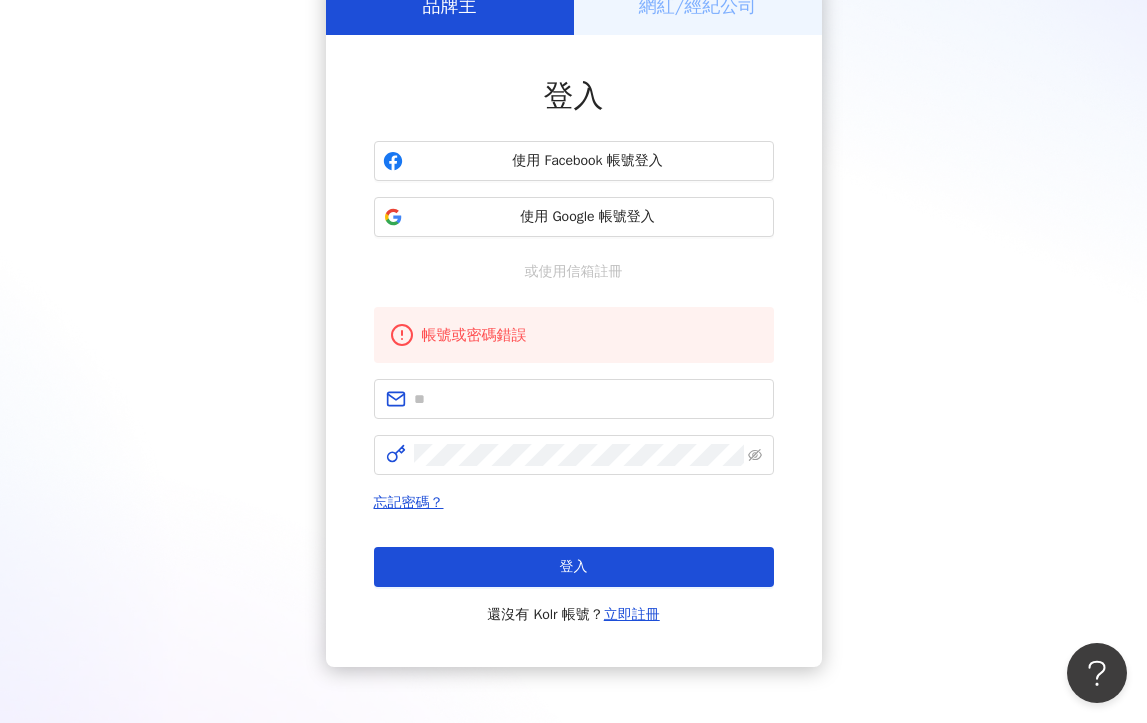 scroll, scrollTop: 115, scrollLeft: 0, axis: vertical 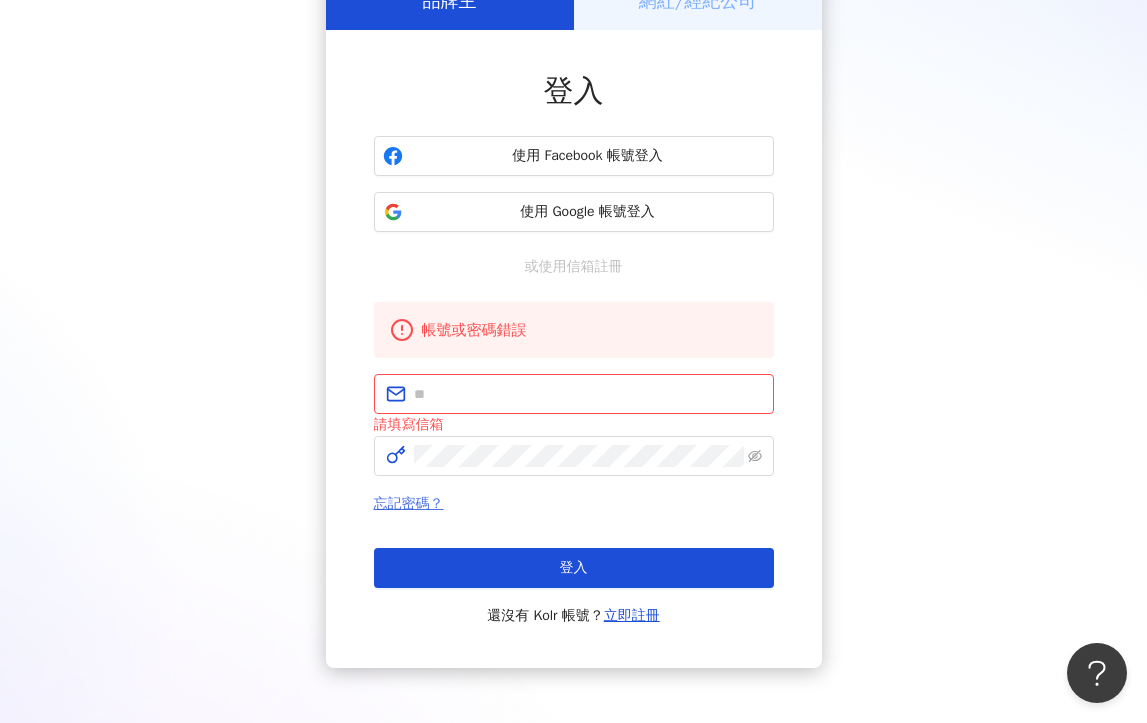 click on "忘記密碼？" at bounding box center (409, 503) 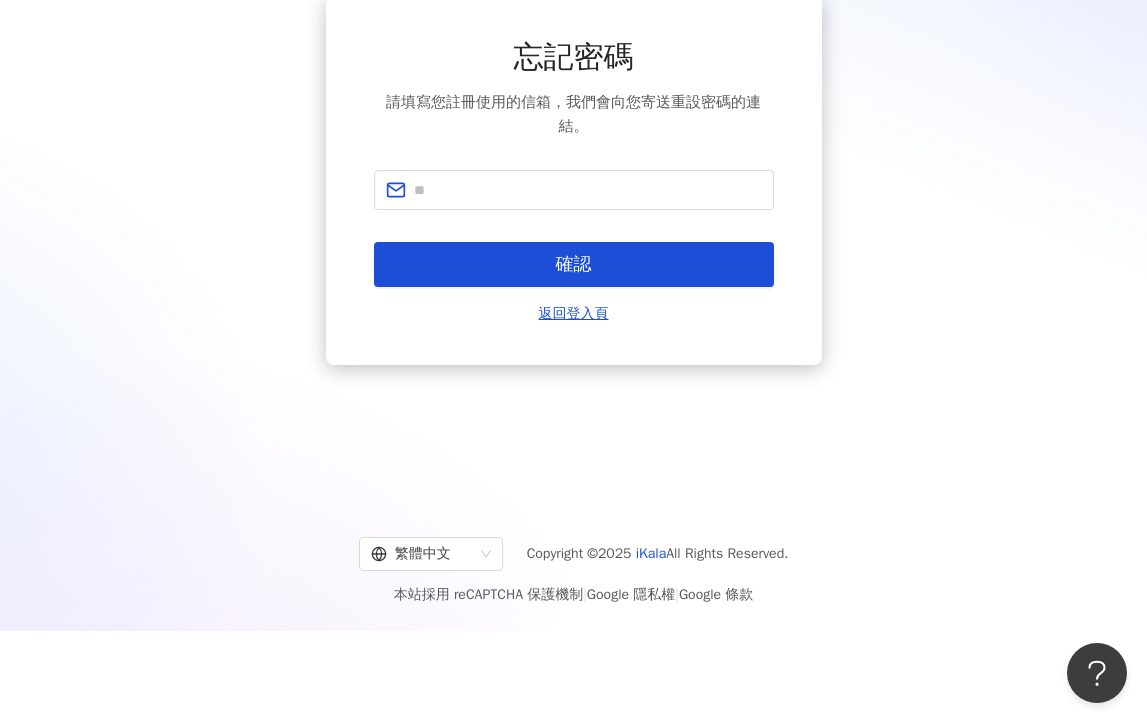 scroll, scrollTop: 0, scrollLeft: 0, axis: both 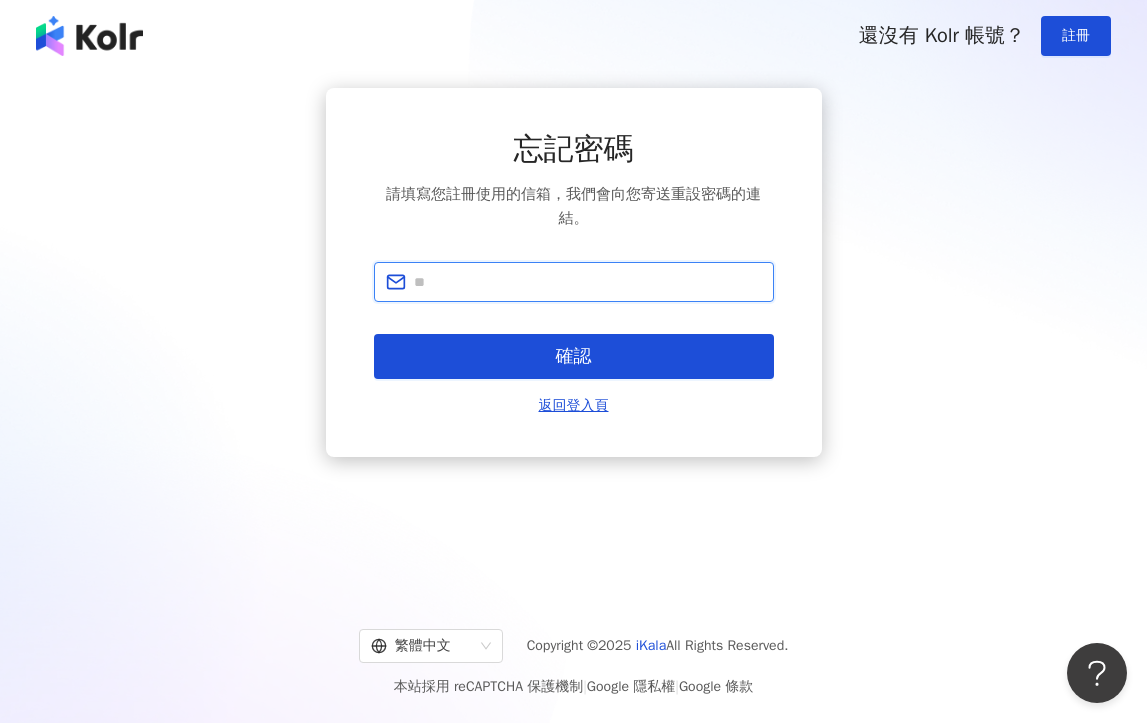 click at bounding box center (588, 282) 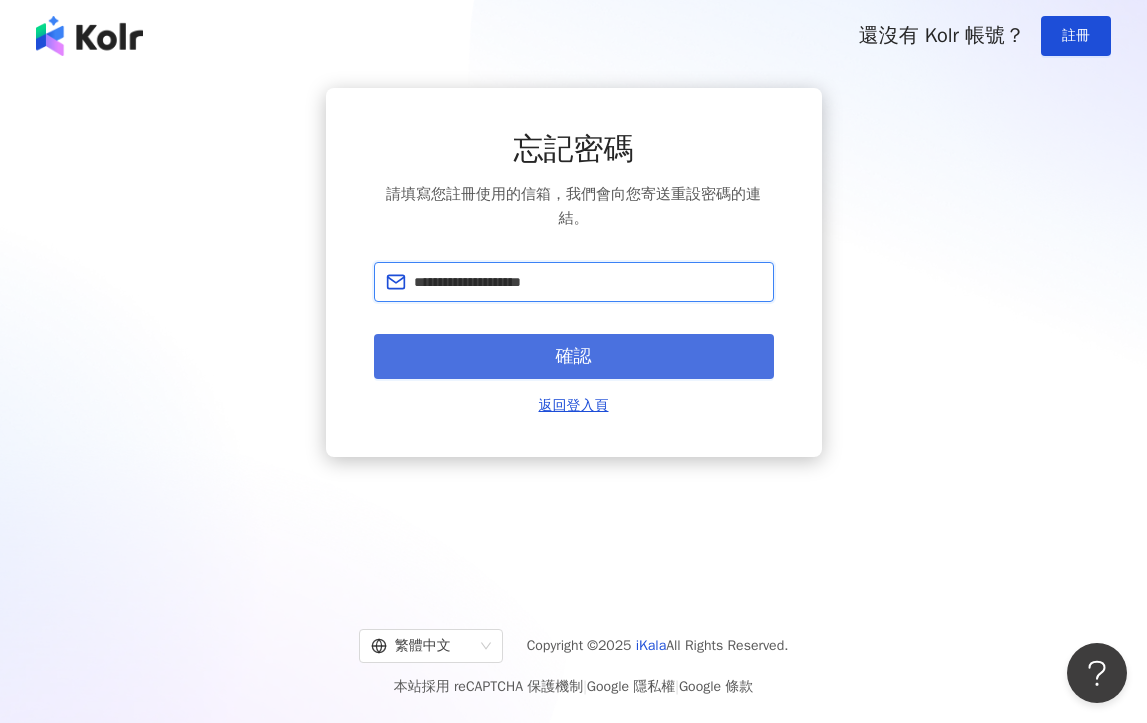 type on "**********" 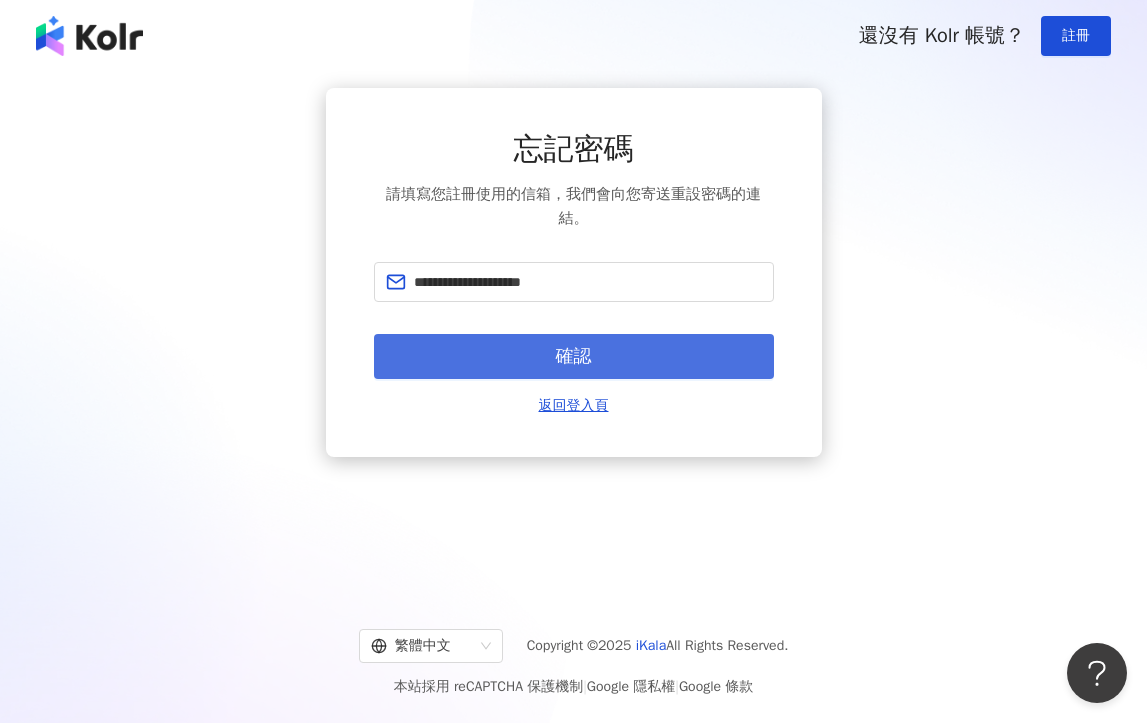 click on "確認" at bounding box center [574, 356] 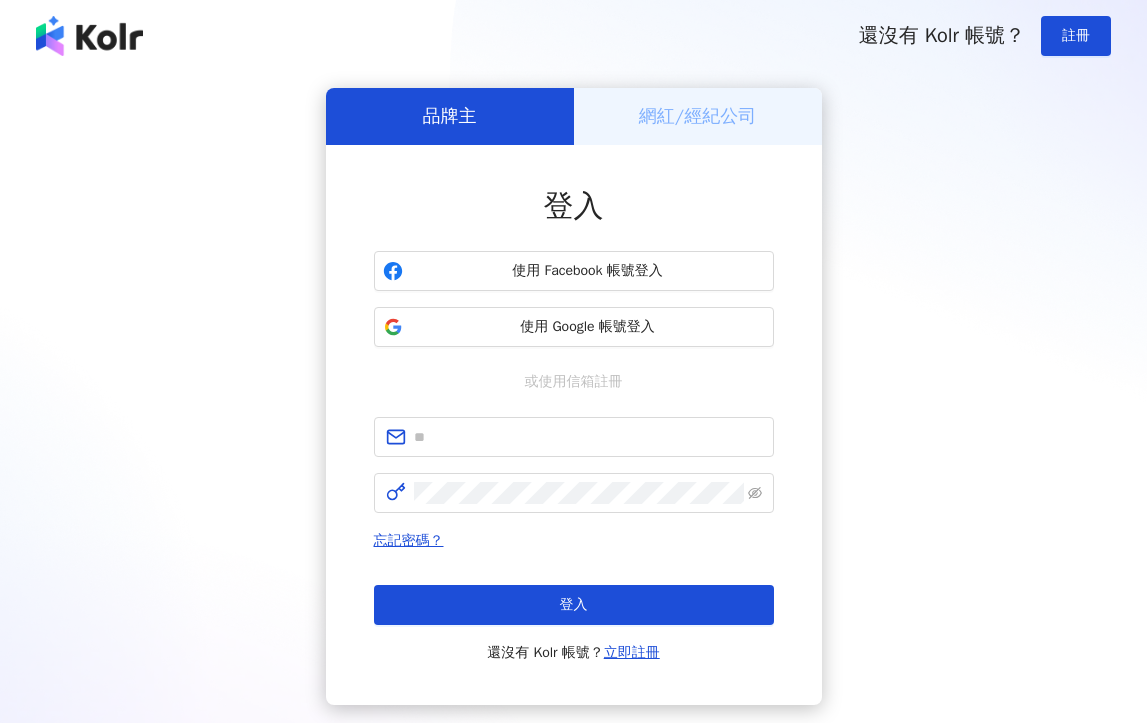 scroll, scrollTop: 0, scrollLeft: 0, axis: both 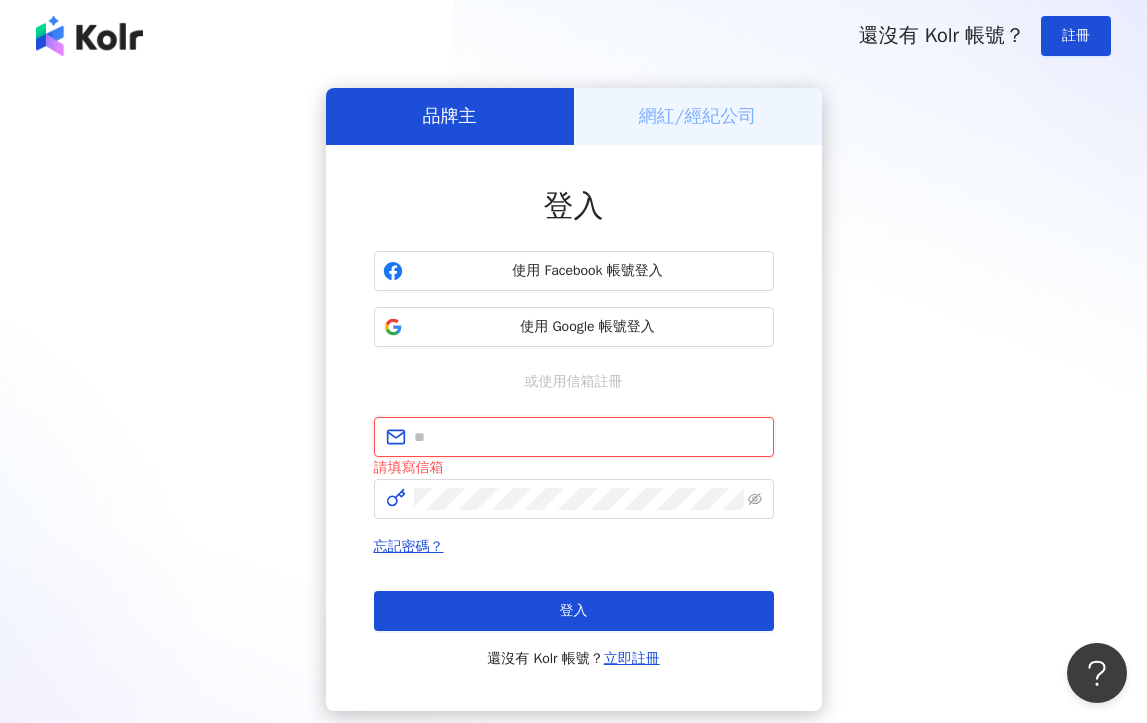 click at bounding box center [588, 437] 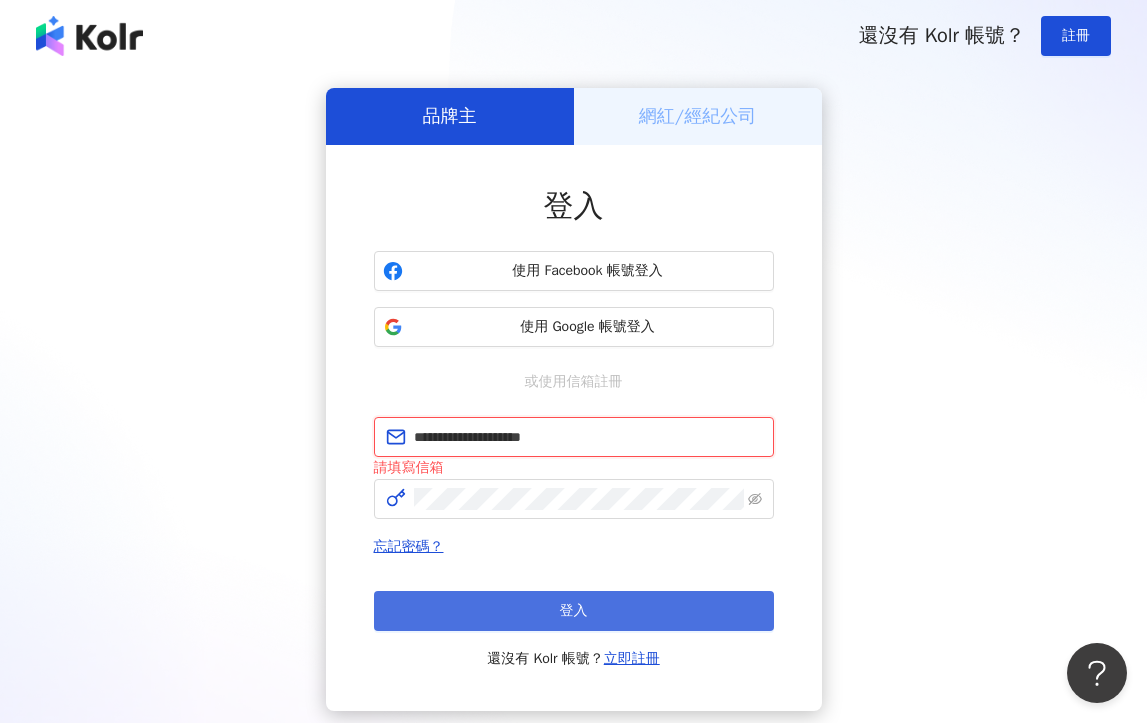 type on "**********" 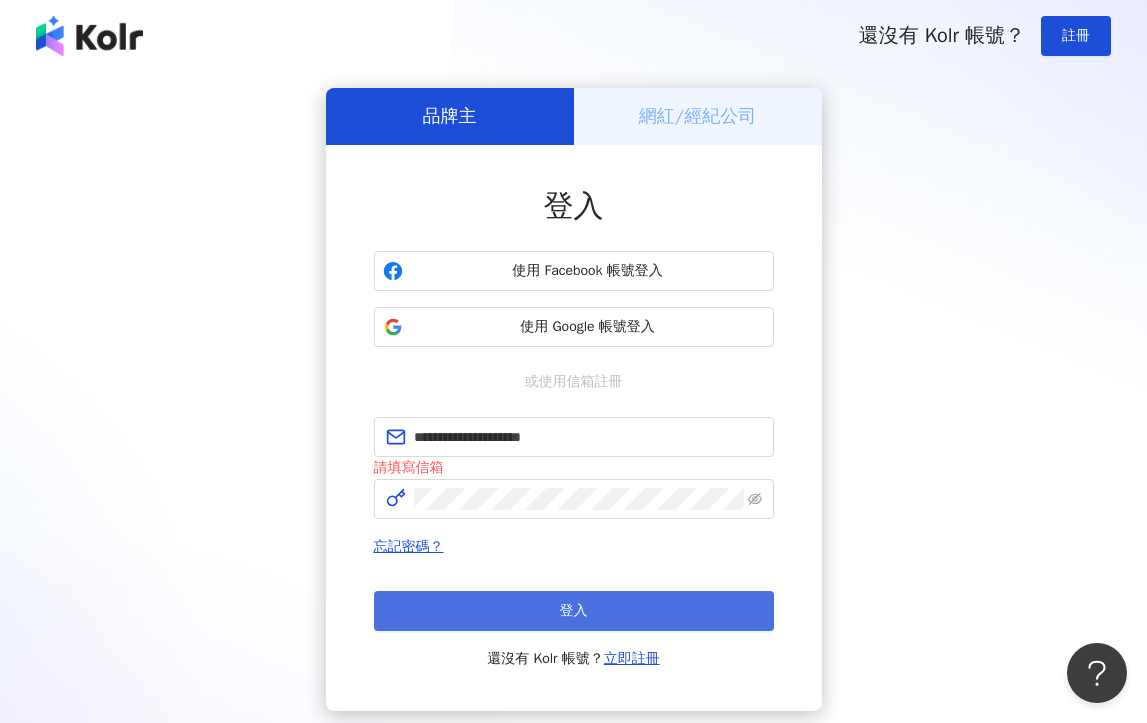click on "登入" at bounding box center [574, 611] 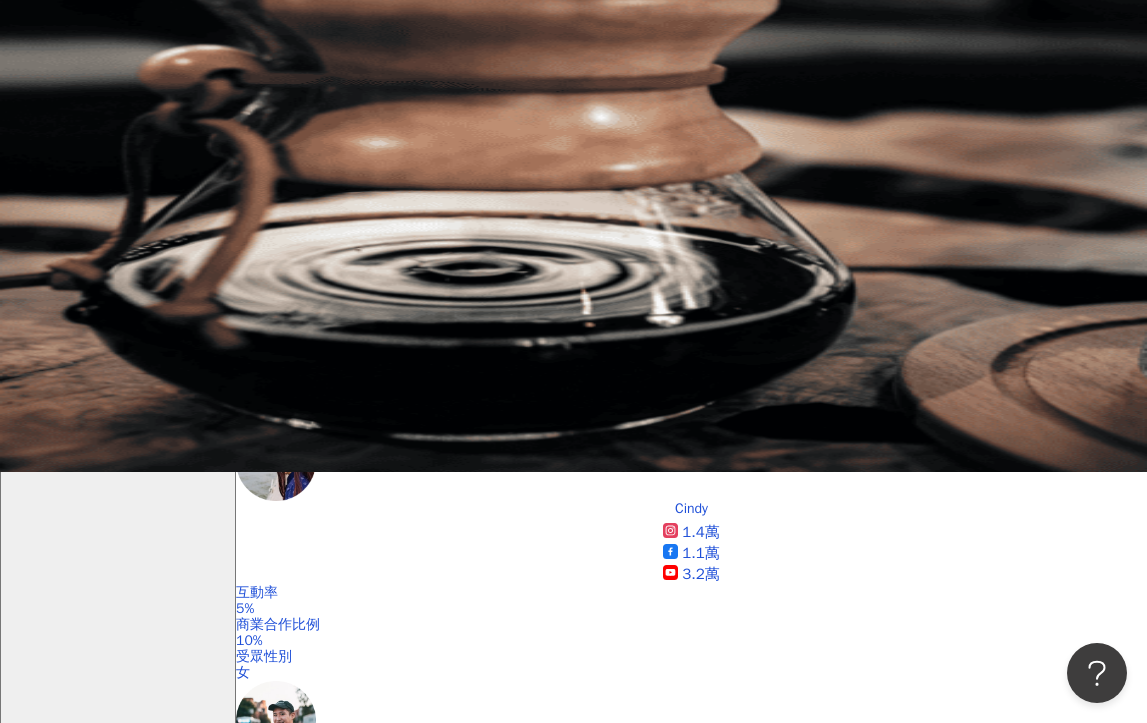scroll, scrollTop: 231, scrollLeft: 0, axis: vertical 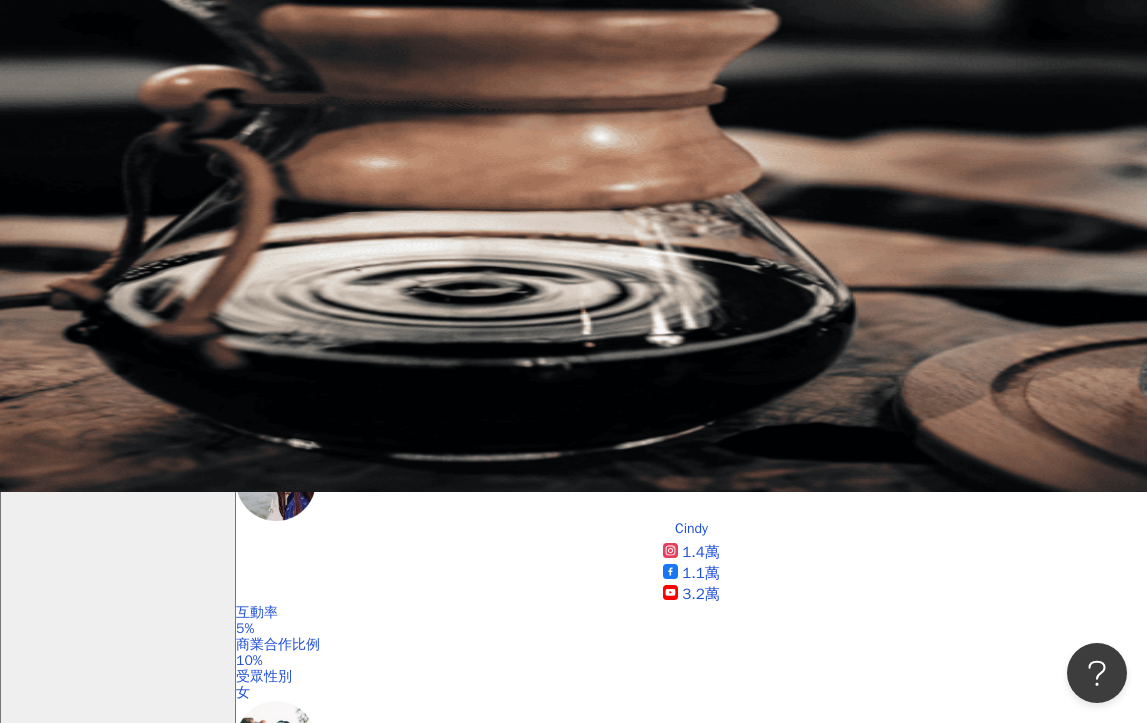 click on "升級解鎖" at bounding box center [296, 421] 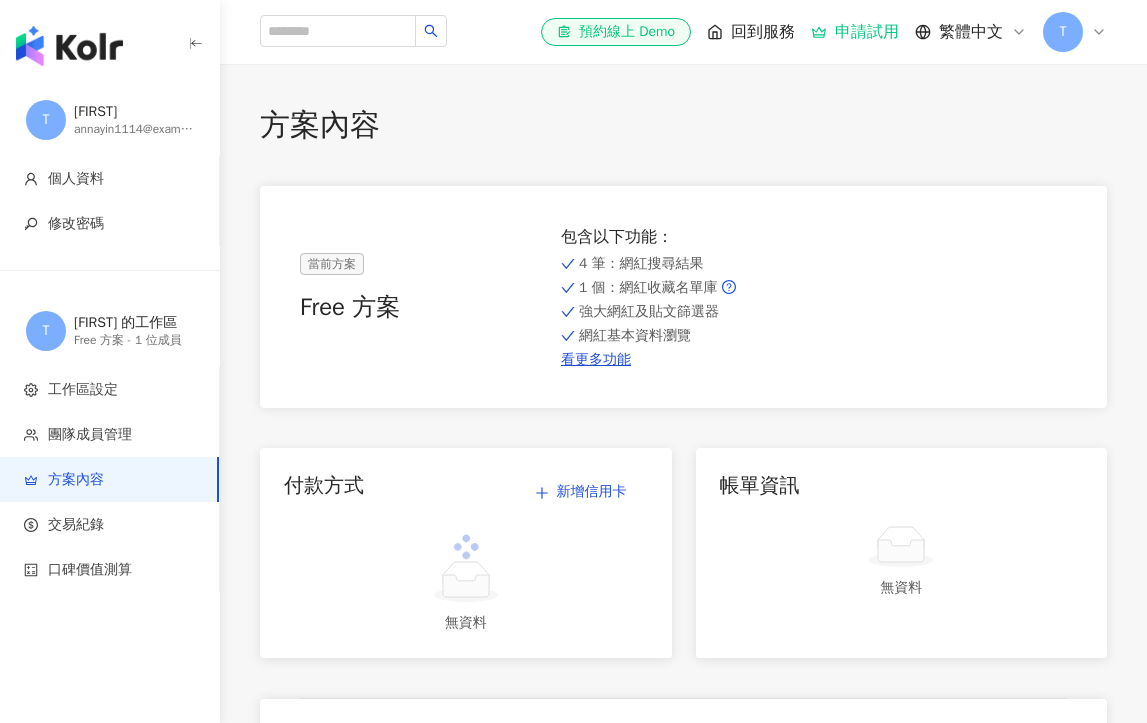 scroll, scrollTop: 0, scrollLeft: 0, axis: both 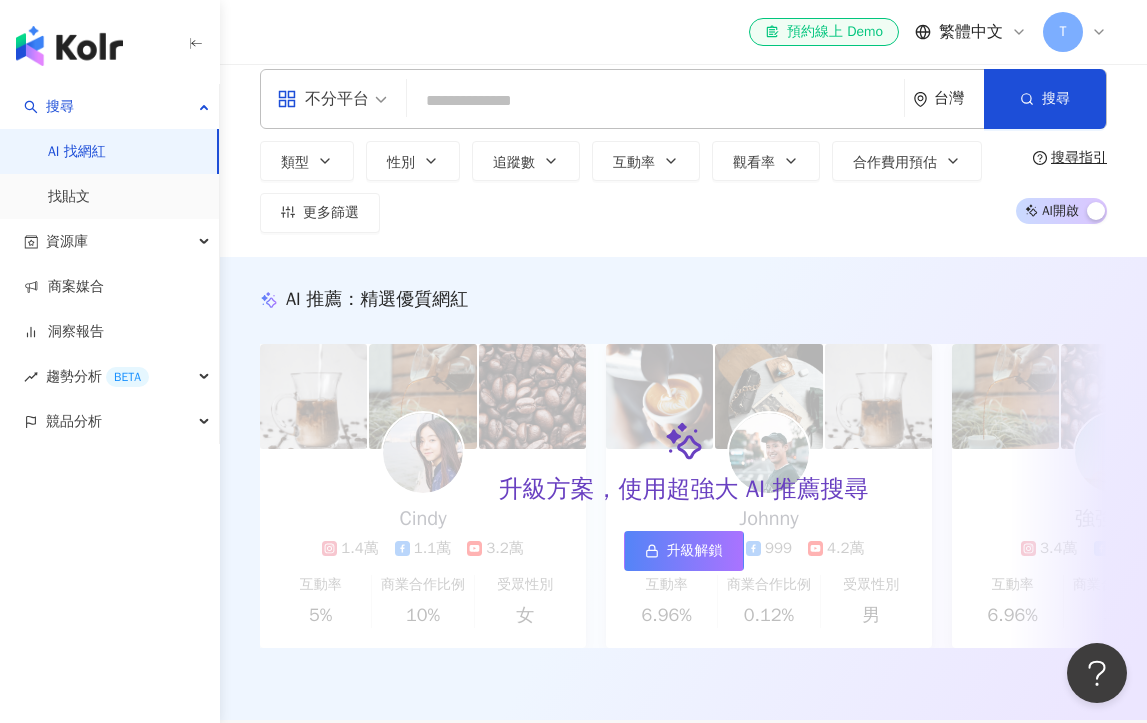 click on "不分平台" at bounding box center (332, 99) 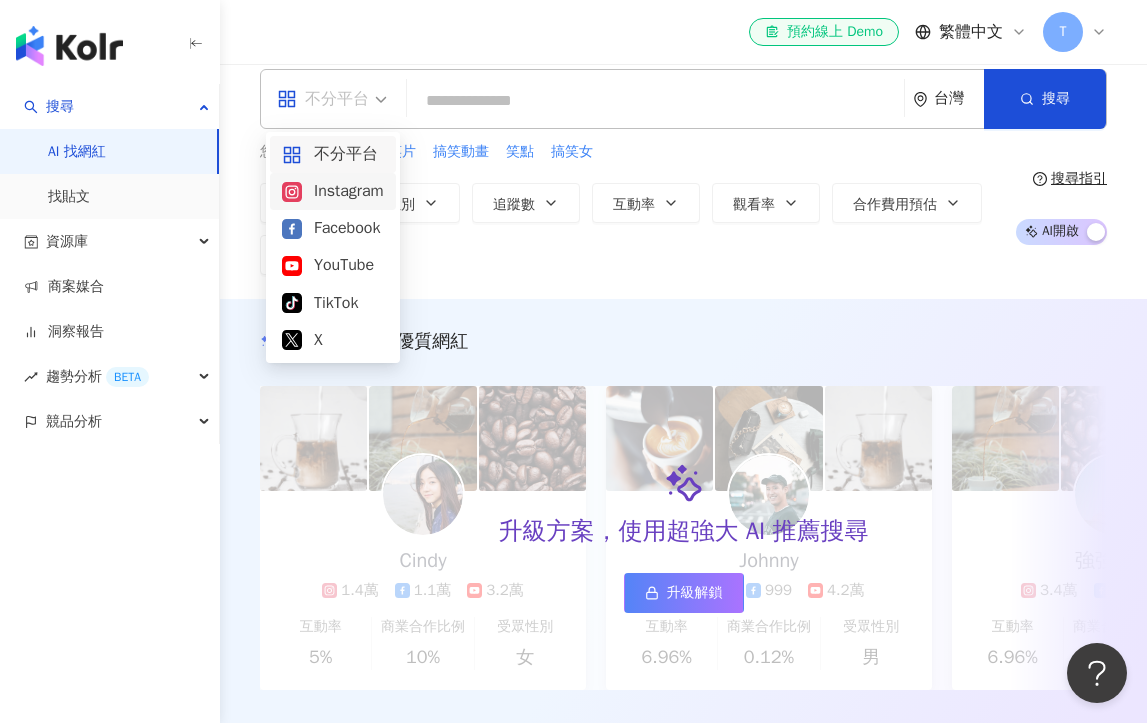 click on "Instagram" at bounding box center (333, 191) 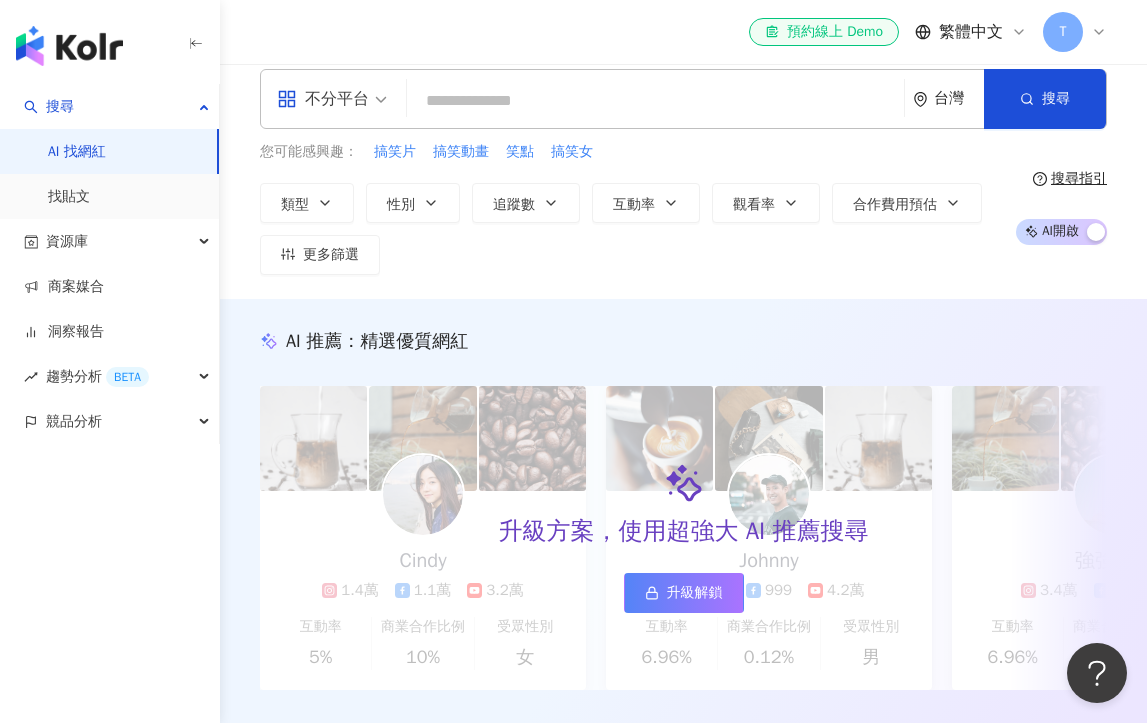 scroll, scrollTop: 0, scrollLeft: 0, axis: both 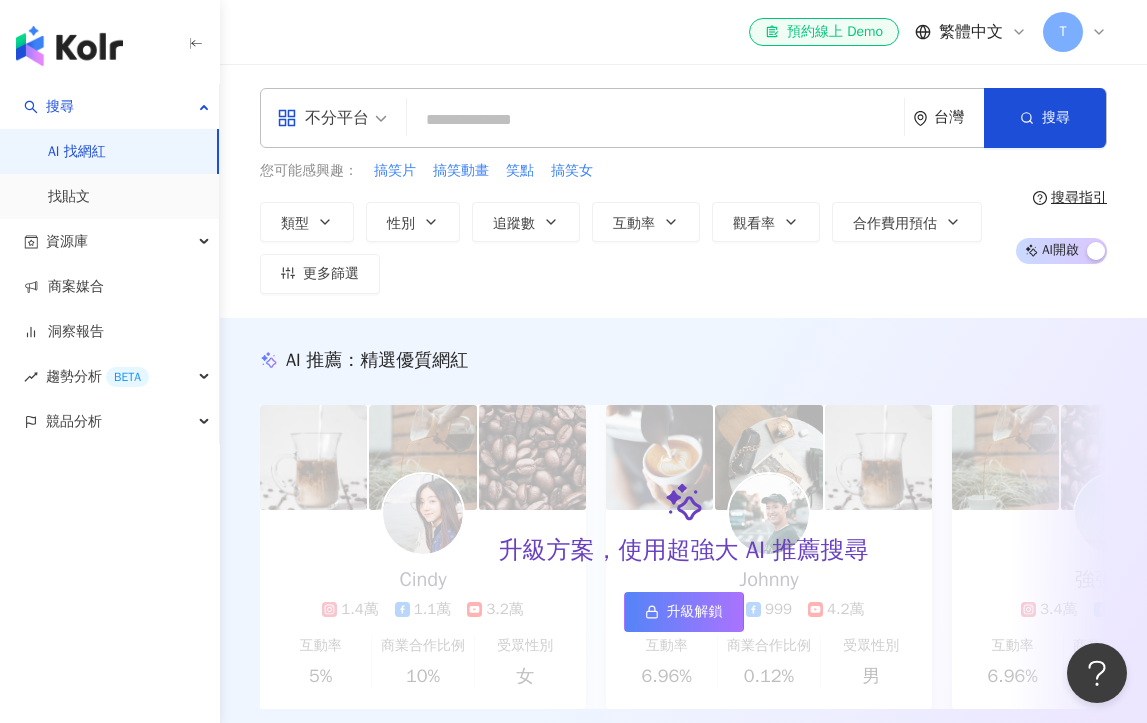 click on "all 不分平台 台灣 搜尋" at bounding box center [683, 118] 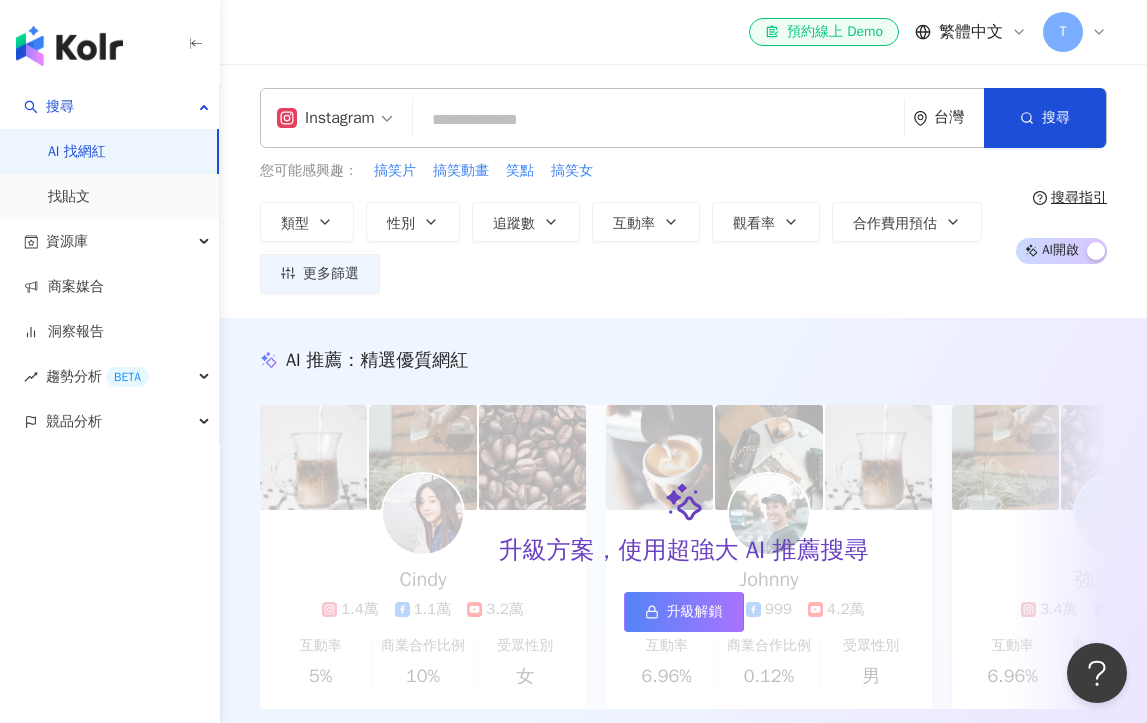 click at bounding box center (658, 120) 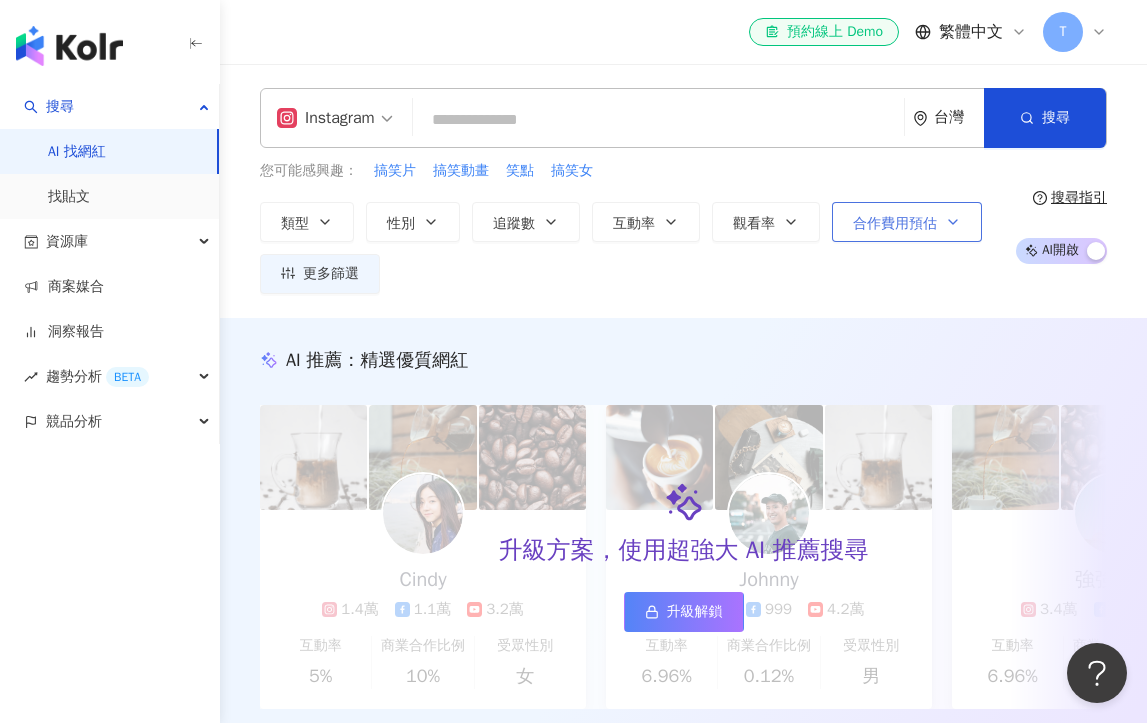 click on "合作費用預估" at bounding box center (907, 222) 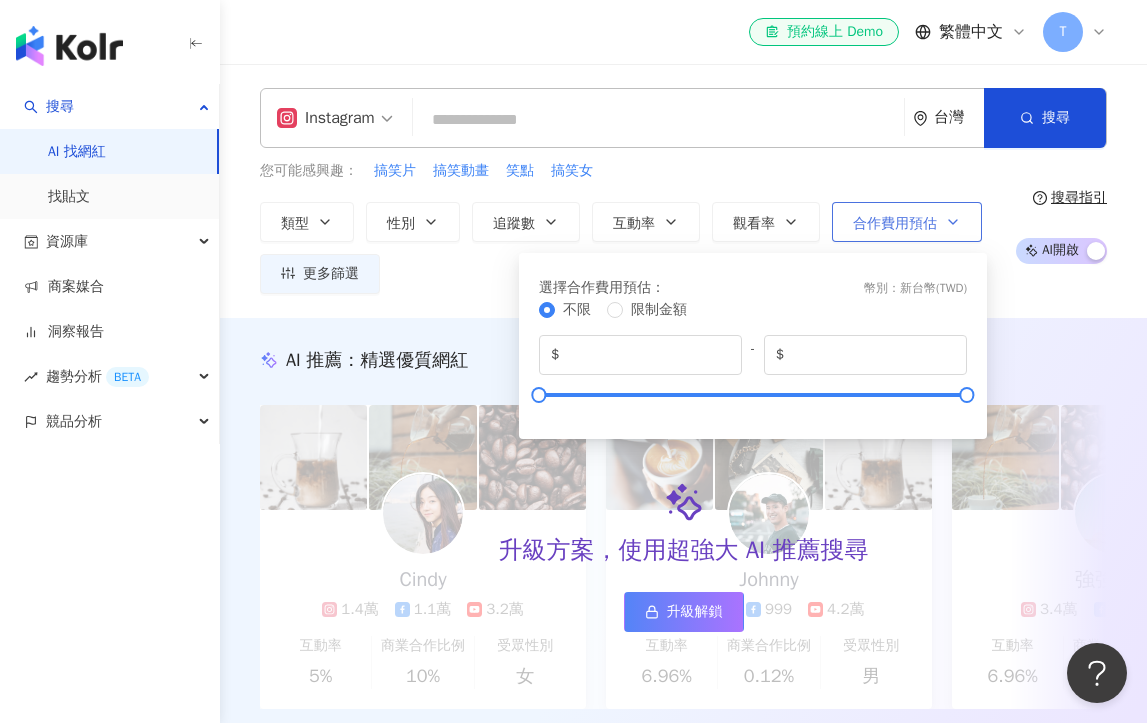 click on "合作費用預估" at bounding box center [895, 224] 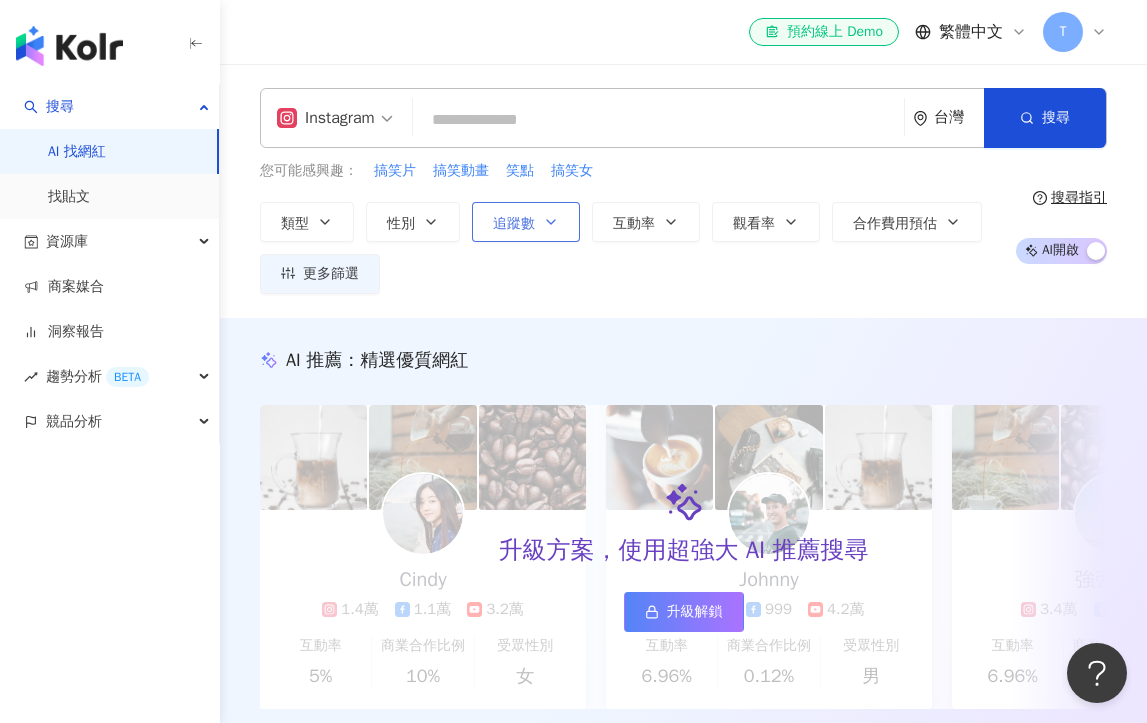 click on "追蹤數" at bounding box center (514, 224) 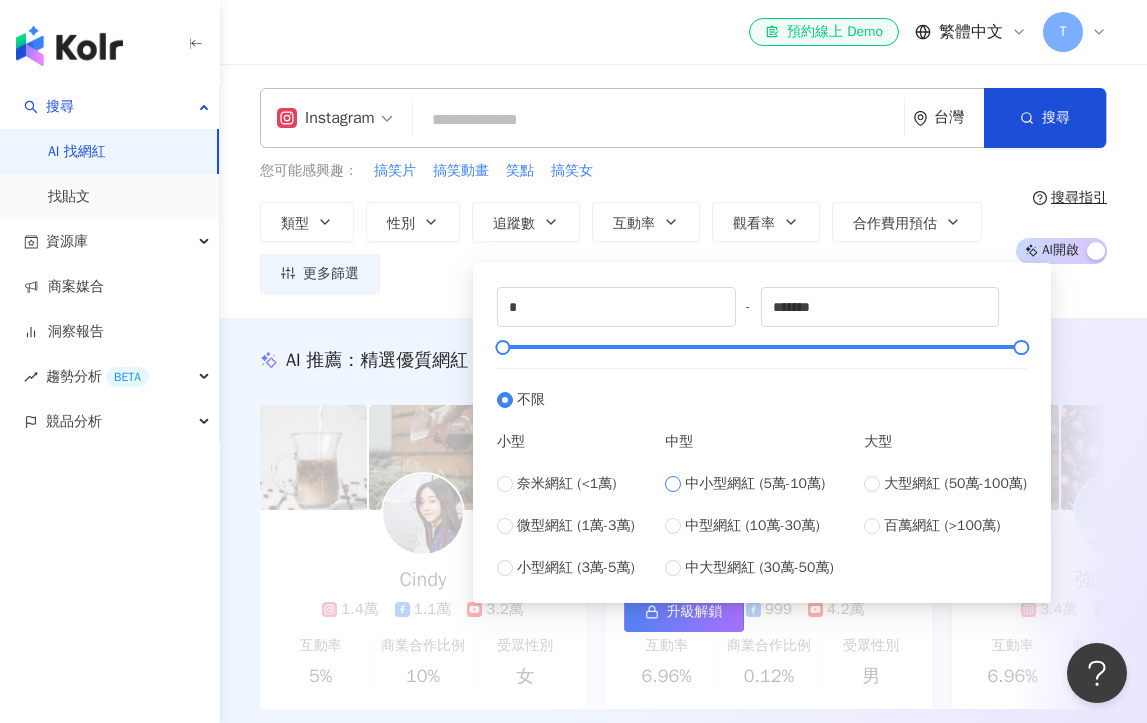 click on "中小型網紅 (5萬-10萬)" at bounding box center (755, 484) 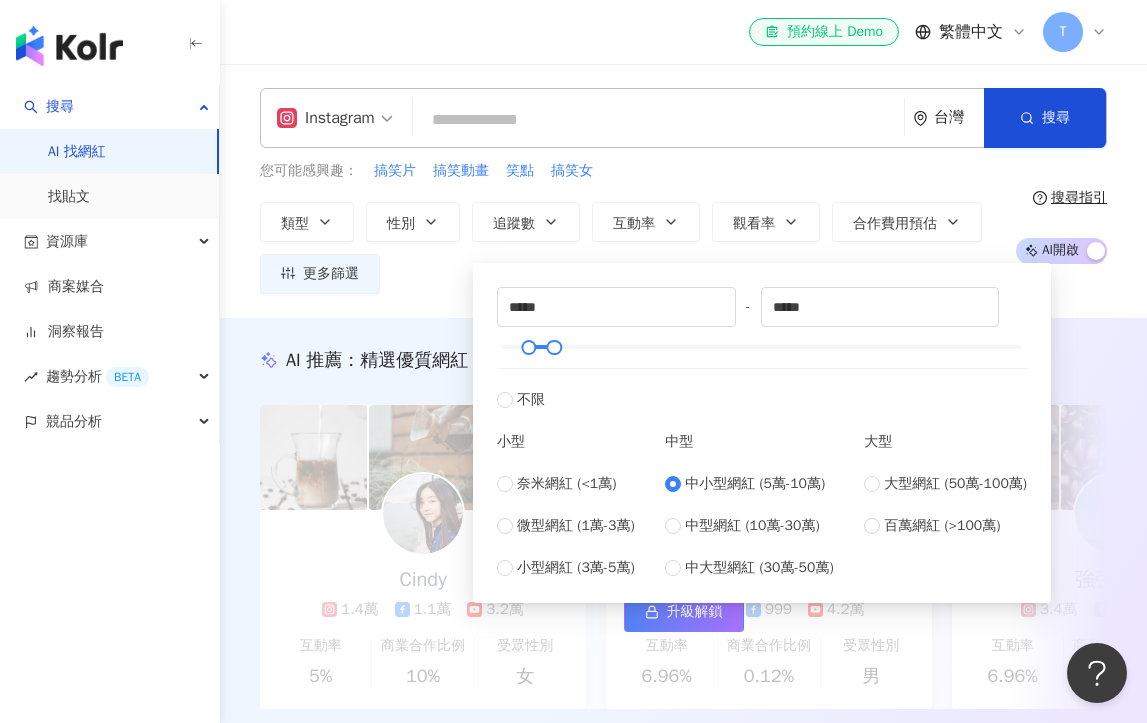 type on "*****" 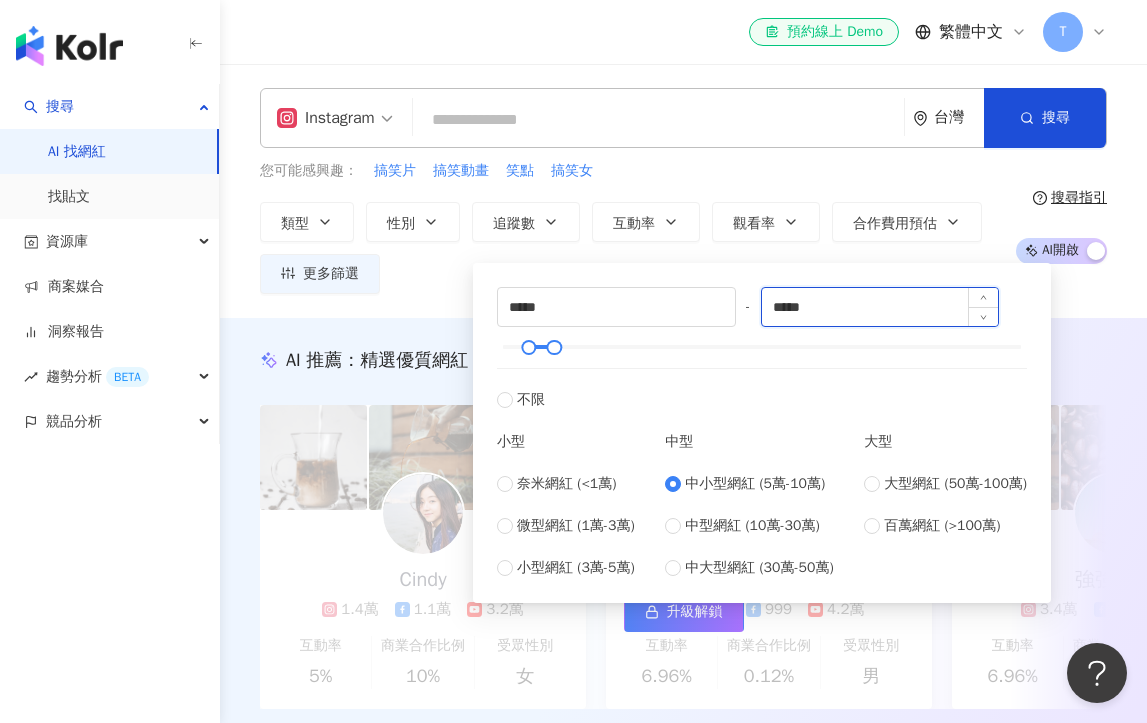 click on "*****" at bounding box center (880, 307) 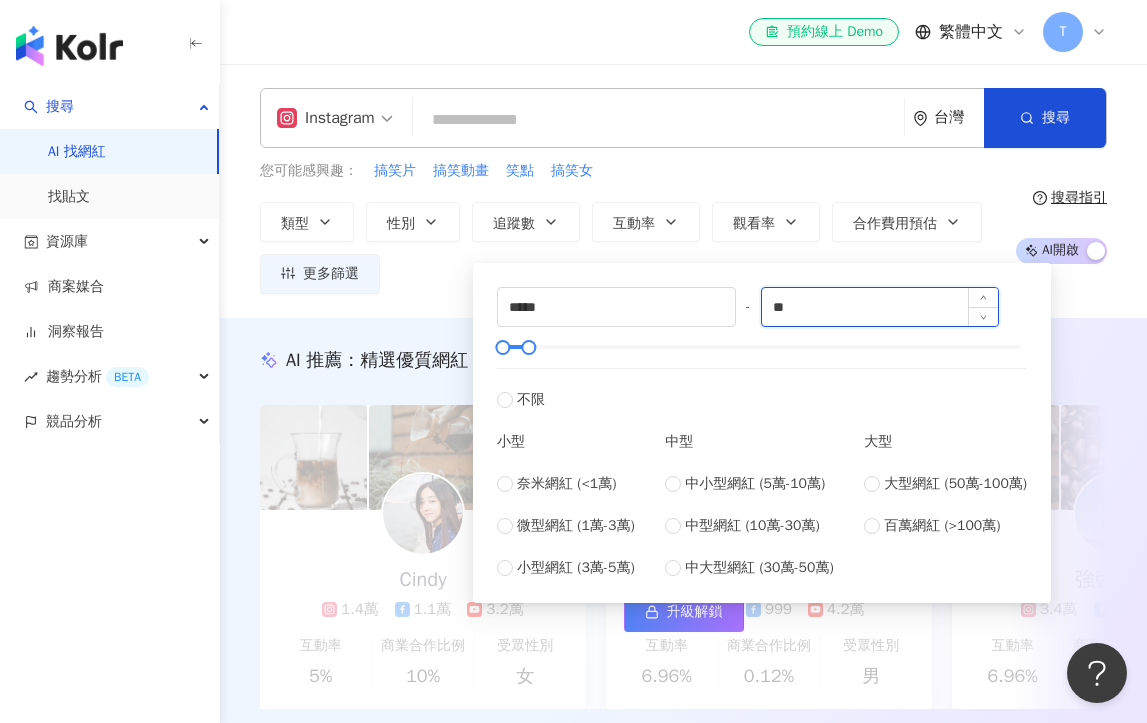type on "*" 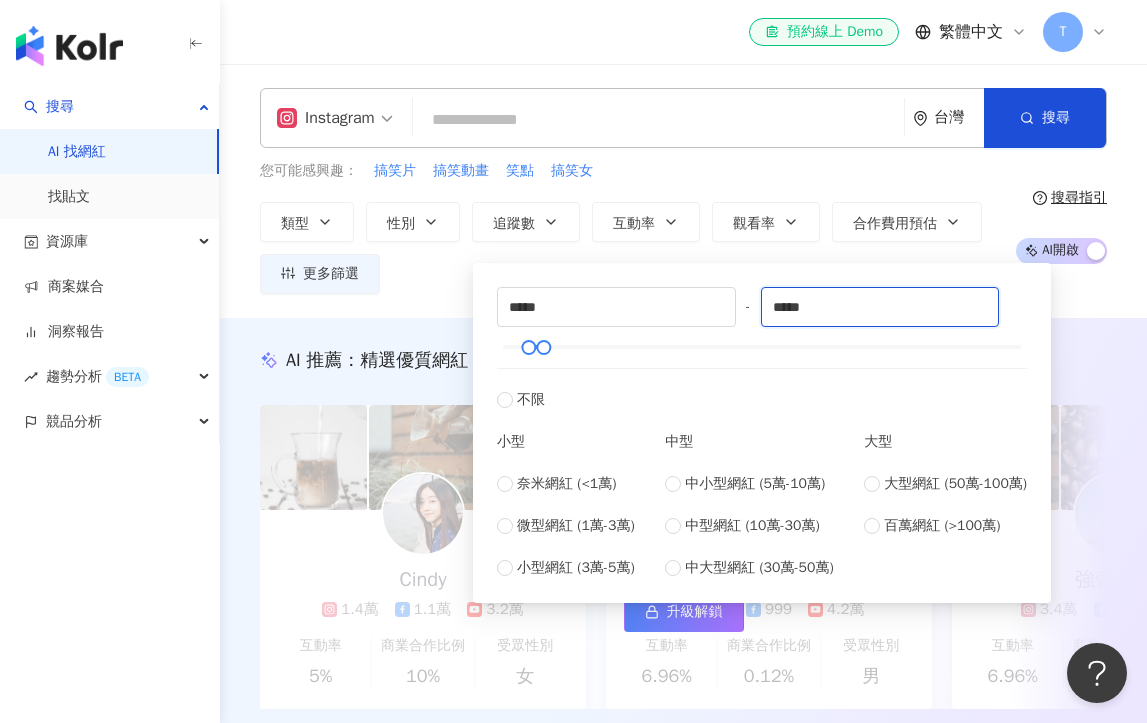 type on "*****" 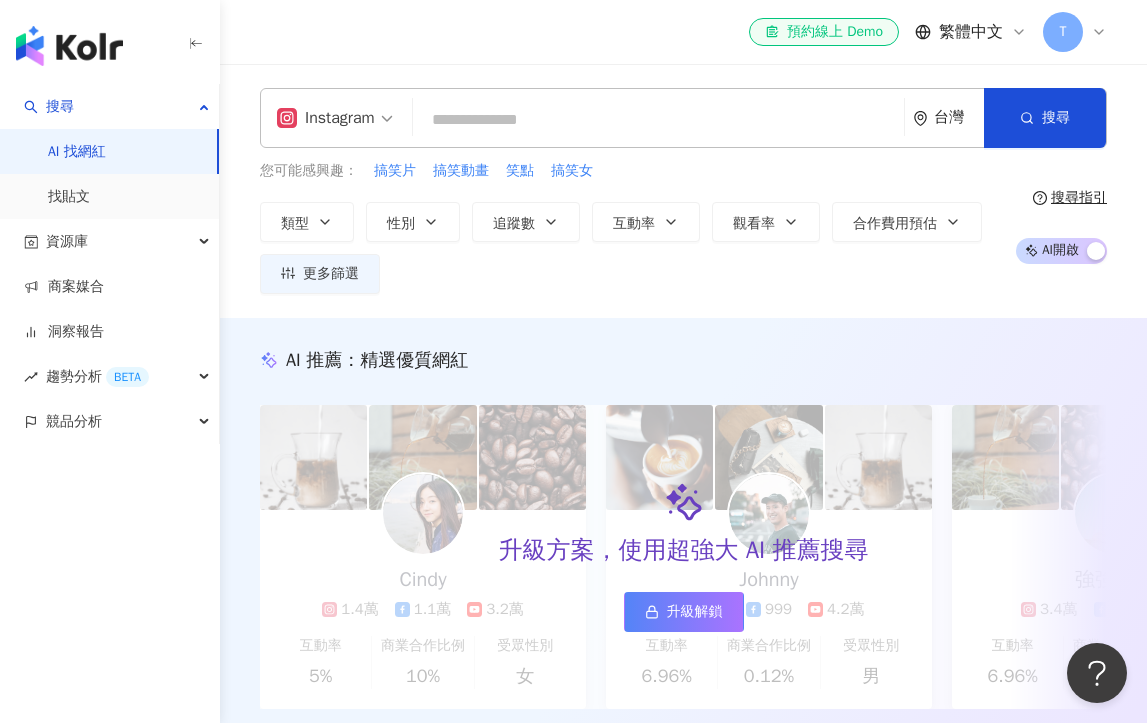 click on "Instagram 台灣 搜尋 您可能感興趣： 搞笑片  搞笑動畫  笑點  搞笑女  類型 性別 追蹤數 互動率 觀看率 合作費用預估  更多篩選 選擇合作費用預估  ： 幣別 ： 新台幣 ( TWD ) 不限 限制金額 $ *  -  $ ******* *****  -  ***** 不限 小型 奈米網紅 (<1萬) 微型網紅 (1萬-3萬) 小型網紅 (3萬-5萬) 中型 中小型網紅 (5萬-10萬) 中型網紅 (10萬-30萬) 中大型網紅 (30萬-50萬) 大型 大型網紅 (50萬-100萬) 百萬網紅 (>100萬) 搜尋指引 AI  開啟 AI  關閉" at bounding box center [683, 191] 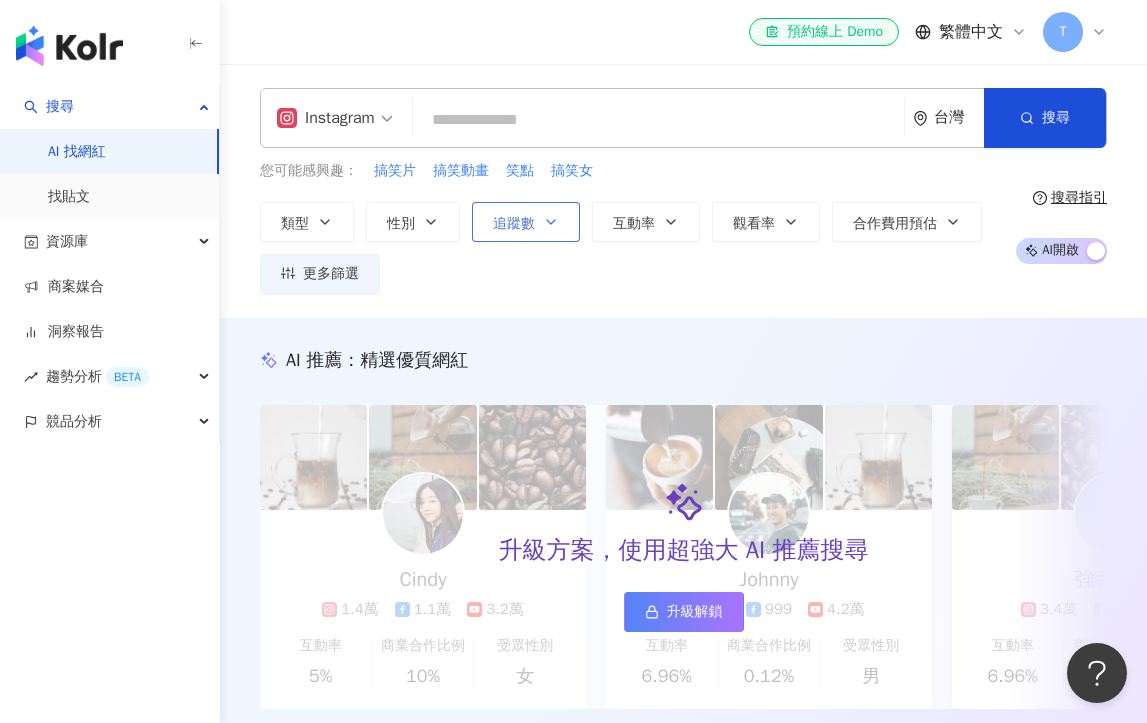 click on "追蹤數" at bounding box center (526, 222) 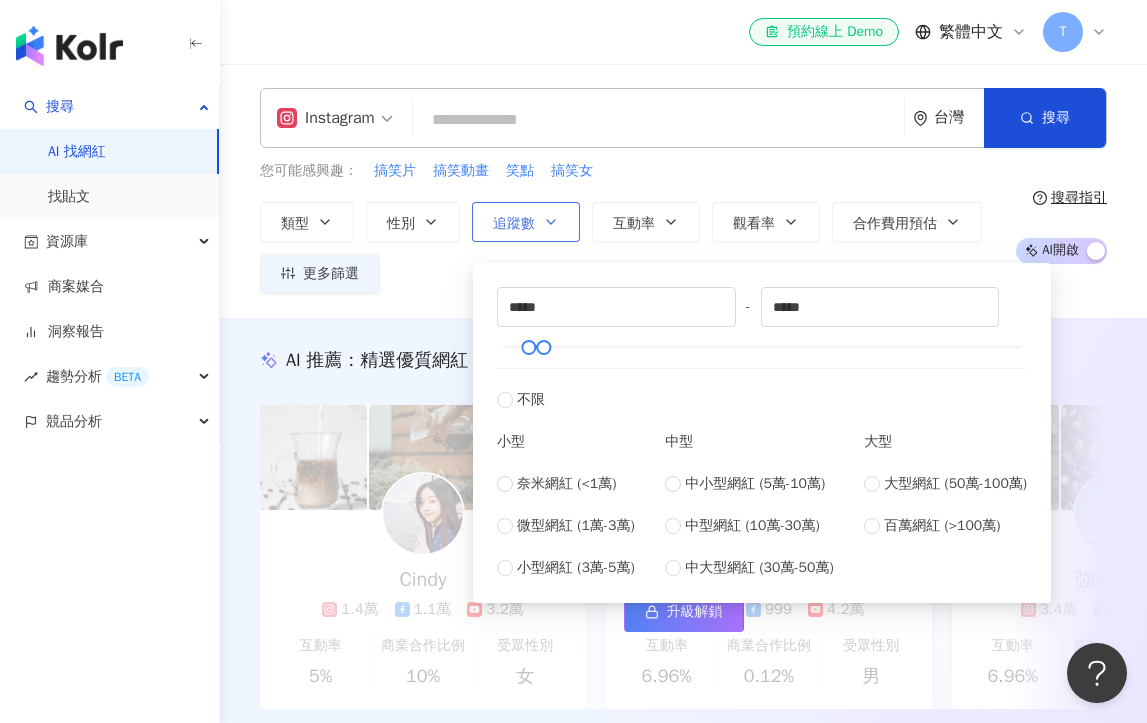 click on "追蹤數" at bounding box center (526, 222) 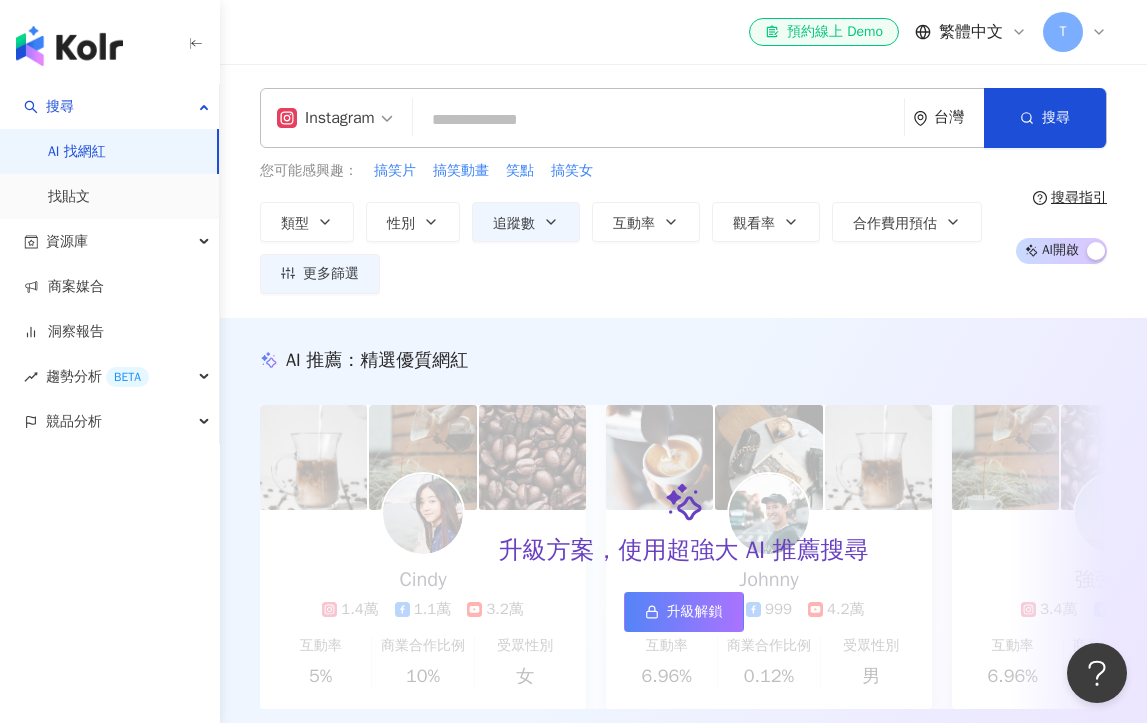 click at bounding box center (658, 120) 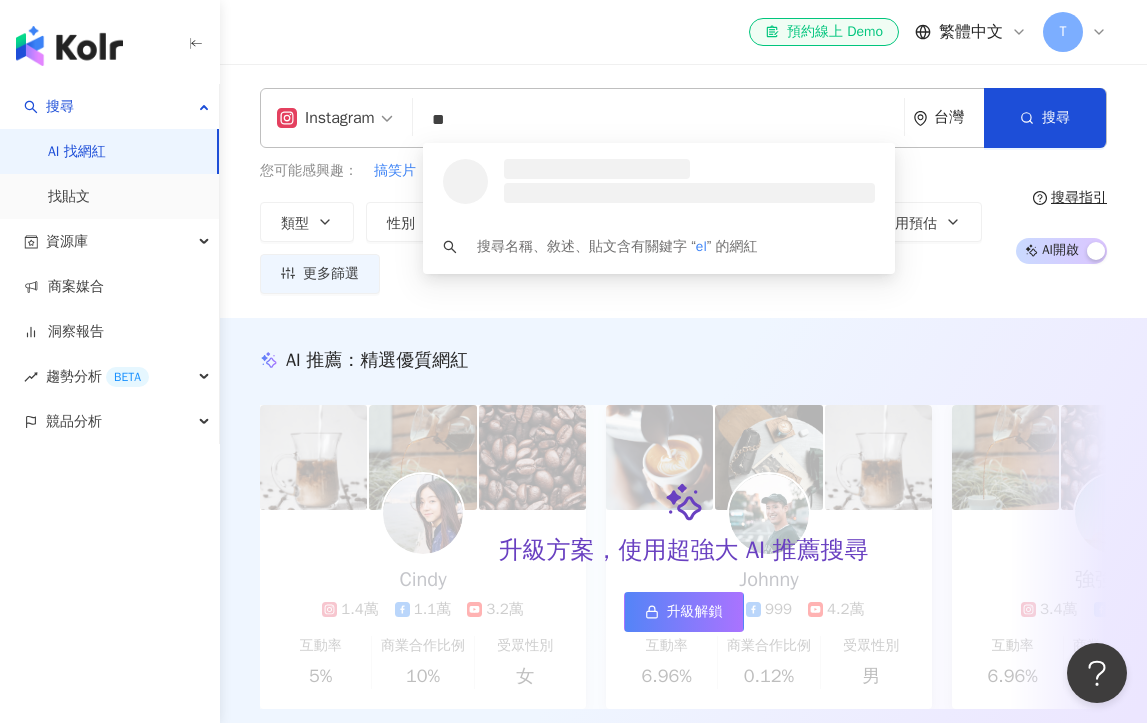 type on "*" 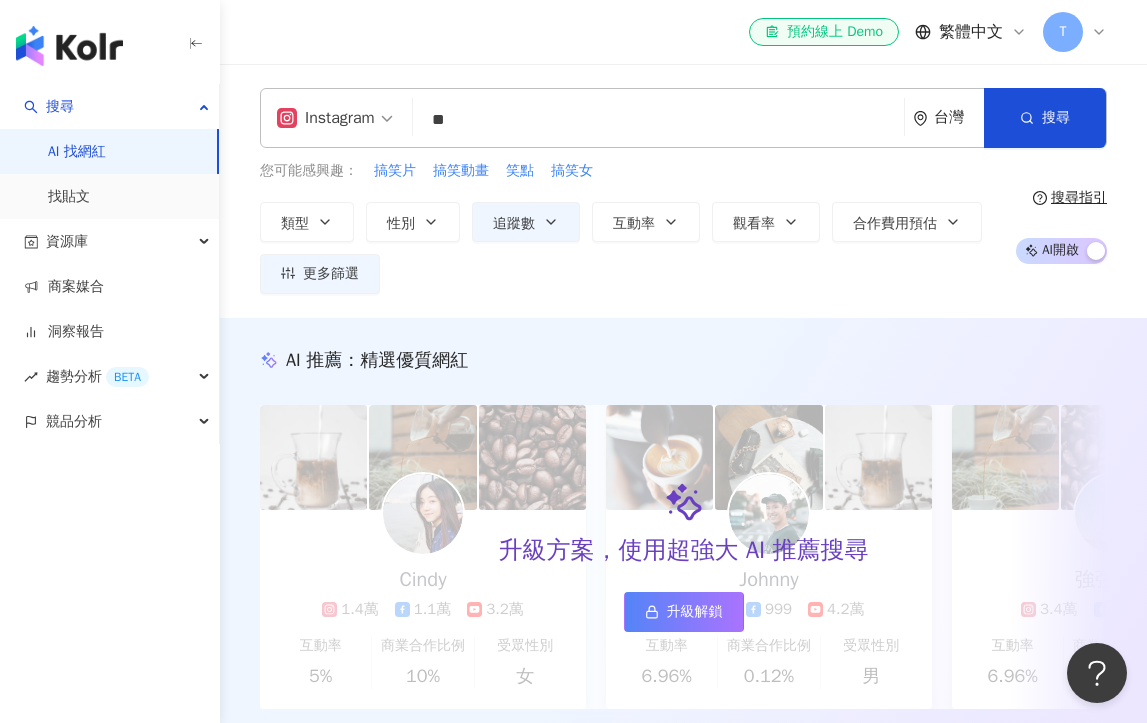 type on "*" 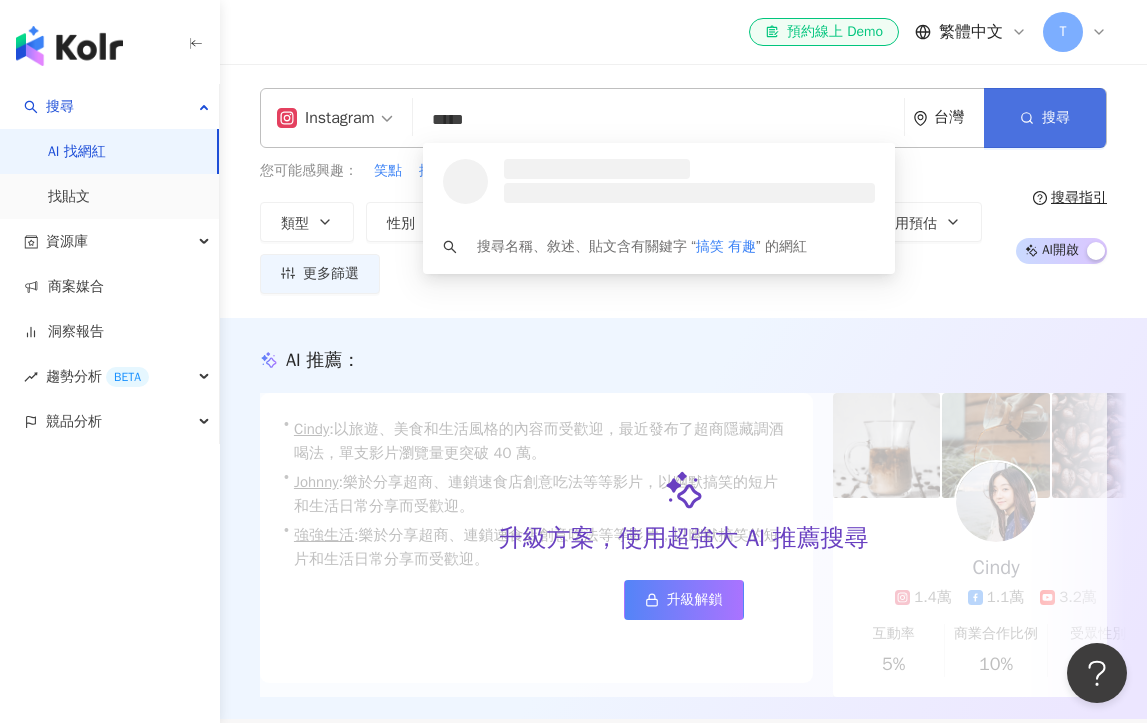 type on "*****" 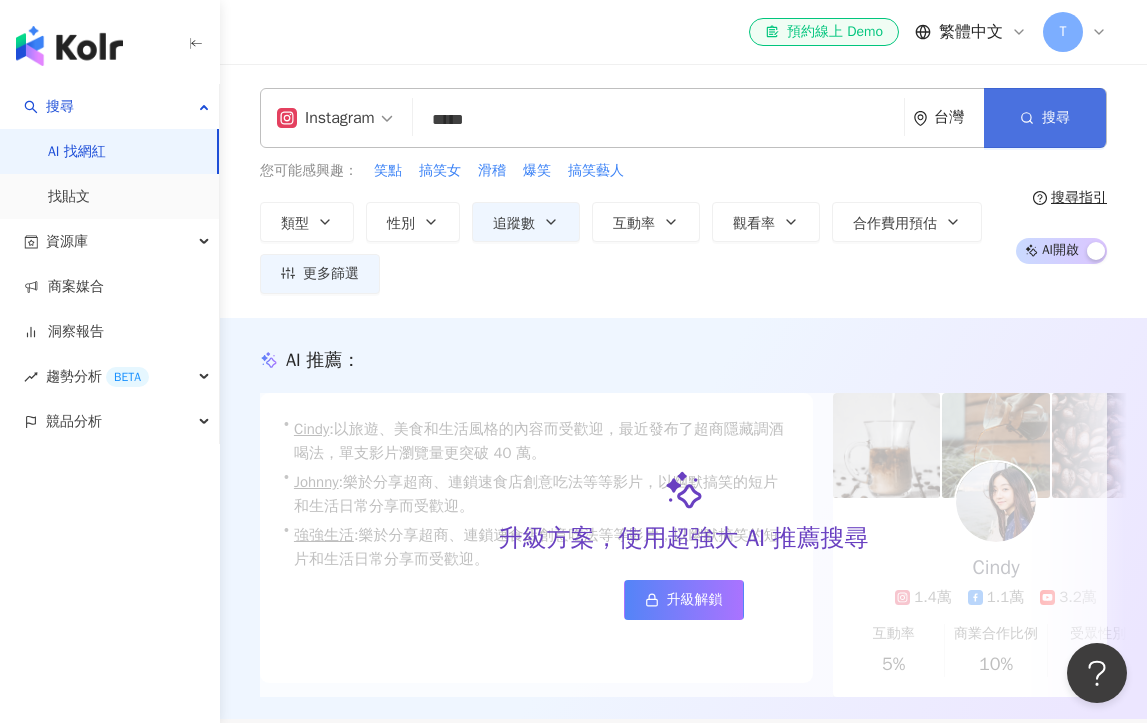click on "搜尋" at bounding box center (1045, 118) 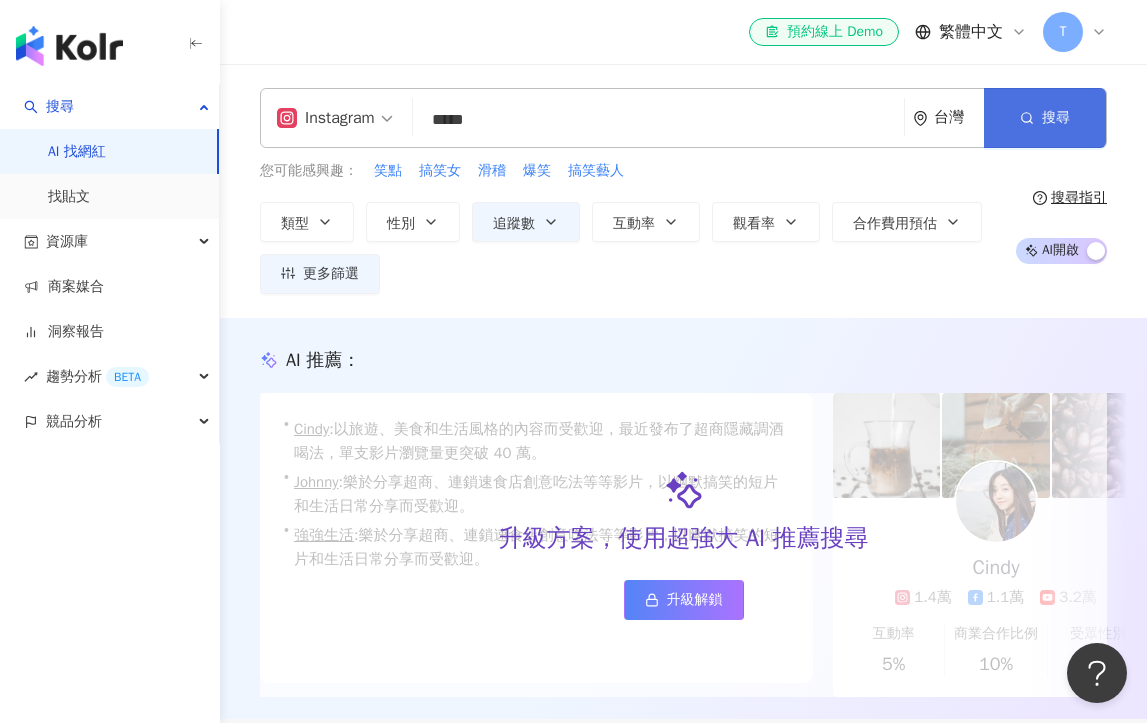 click on "搜尋" at bounding box center (1045, 118) 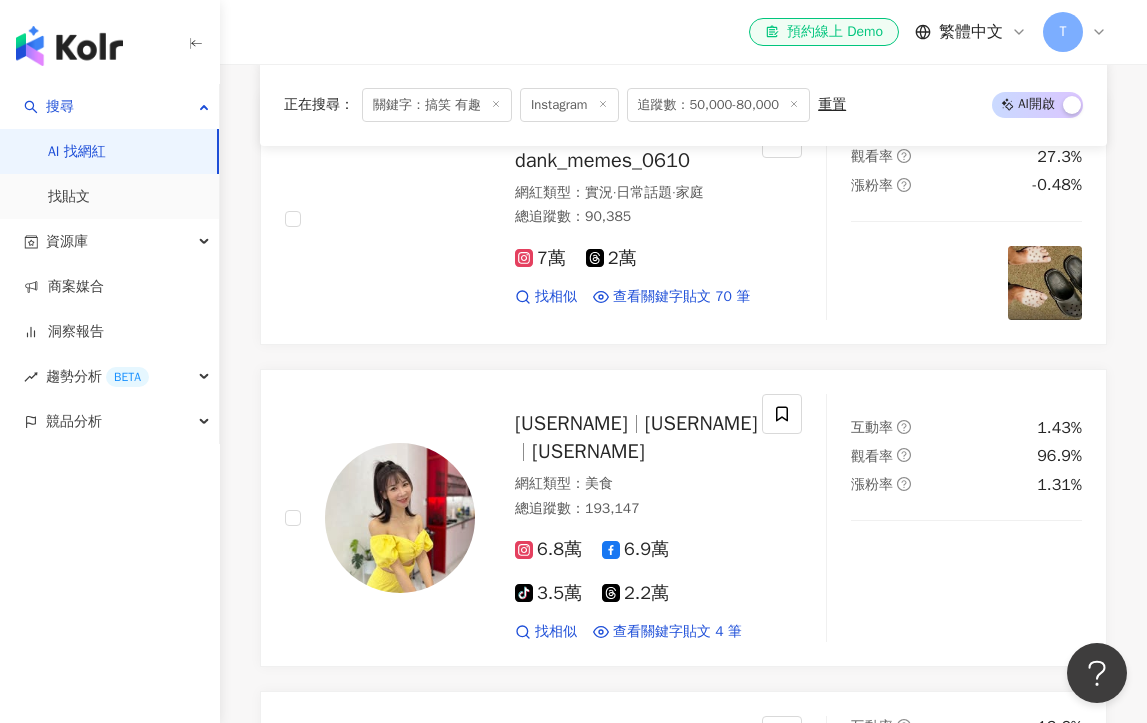 scroll, scrollTop: 199, scrollLeft: 0, axis: vertical 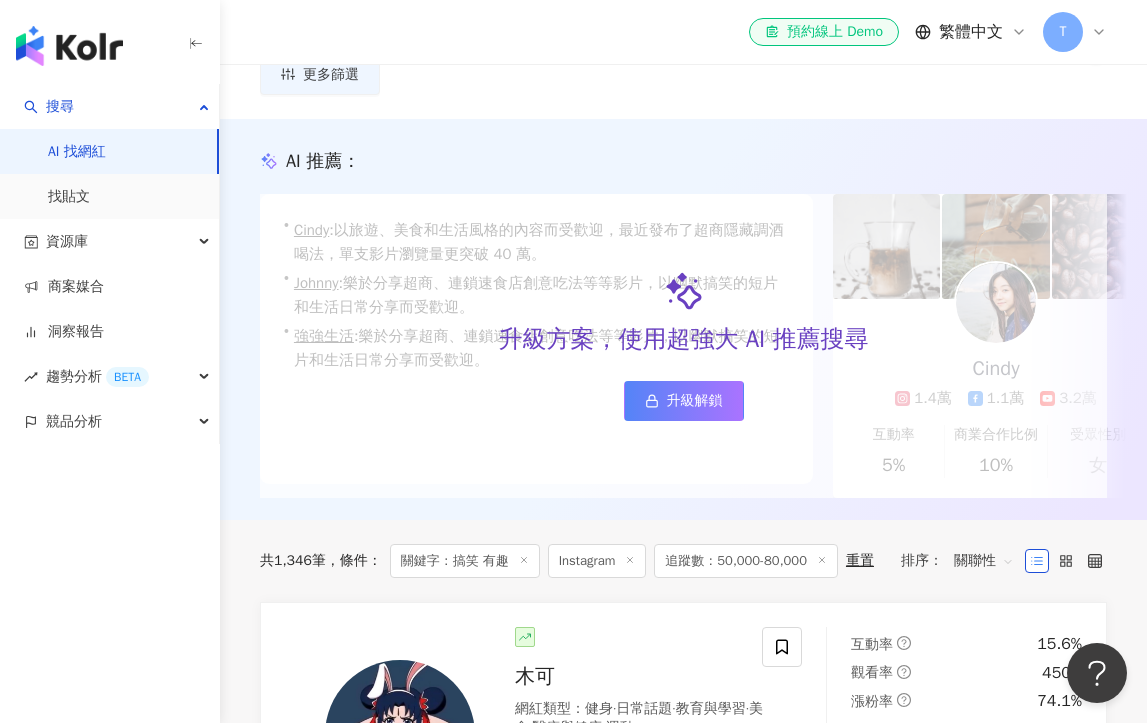 click on "1,346" at bounding box center (293, 560) 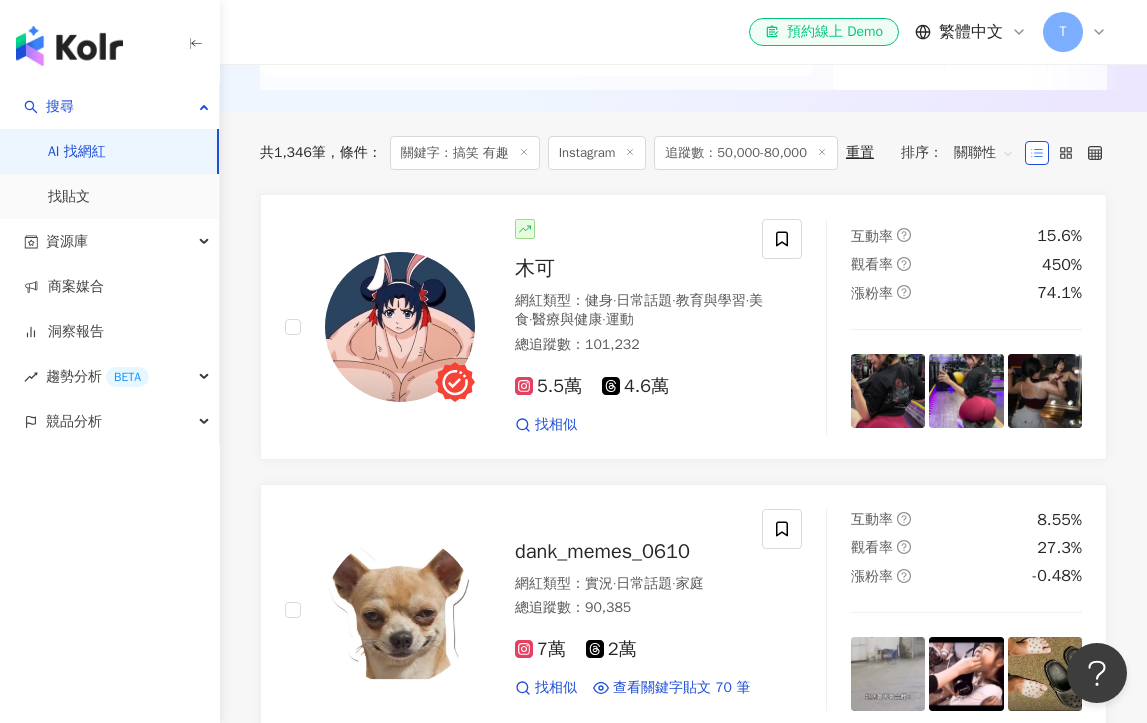 click on "重置" at bounding box center [860, 153] 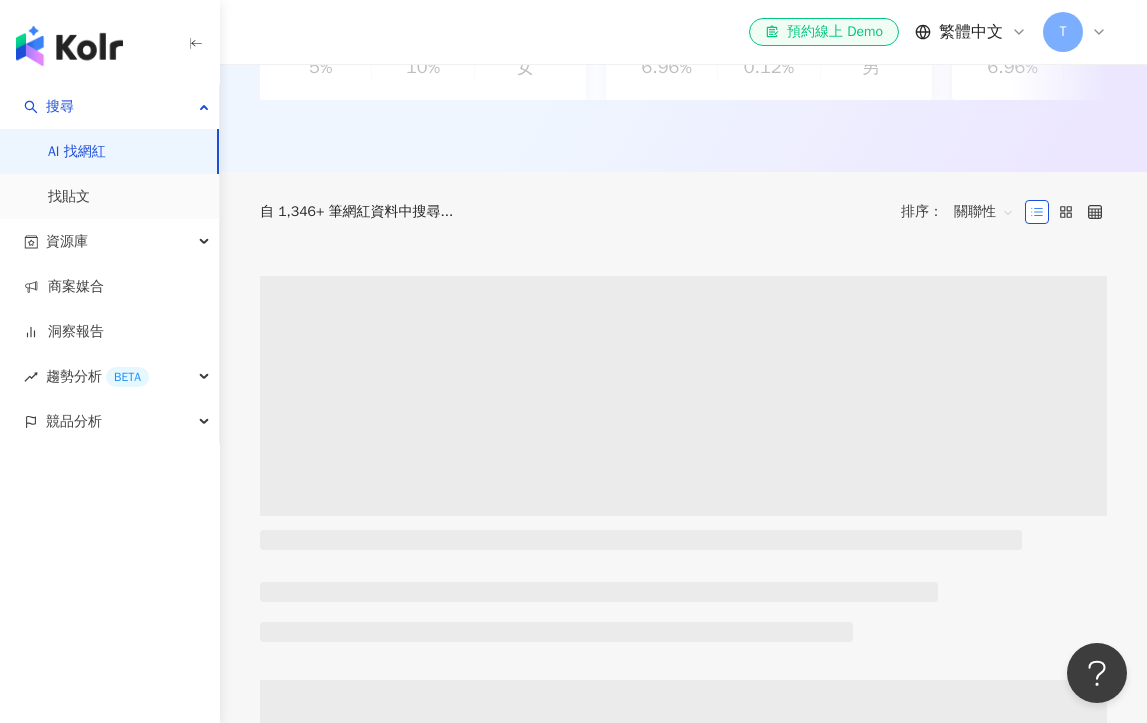 type 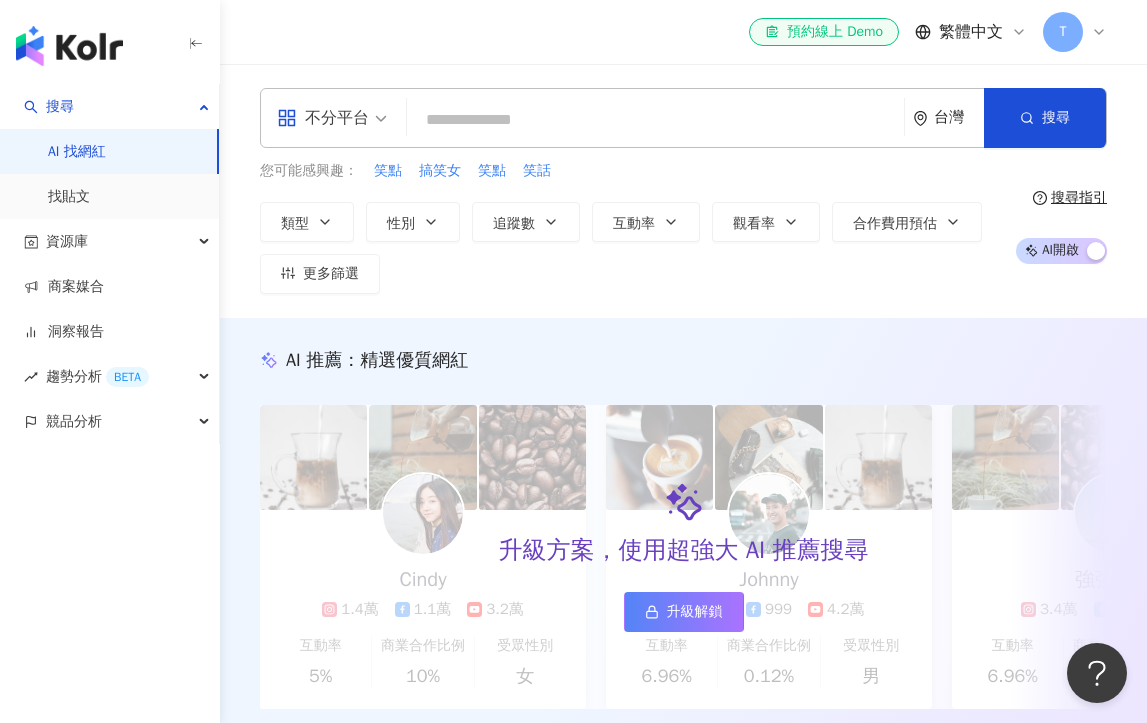 scroll, scrollTop: 0, scrollLeft: 0, axis: both 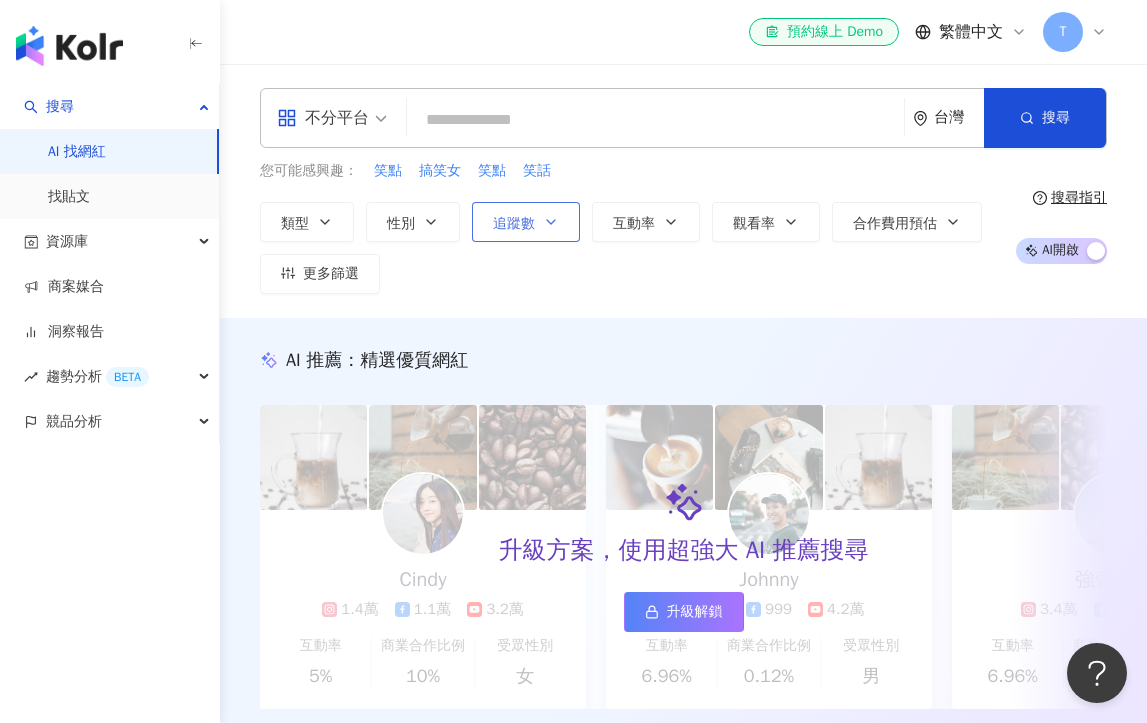 click on "追蹤數" at bounding box center [526, 222] 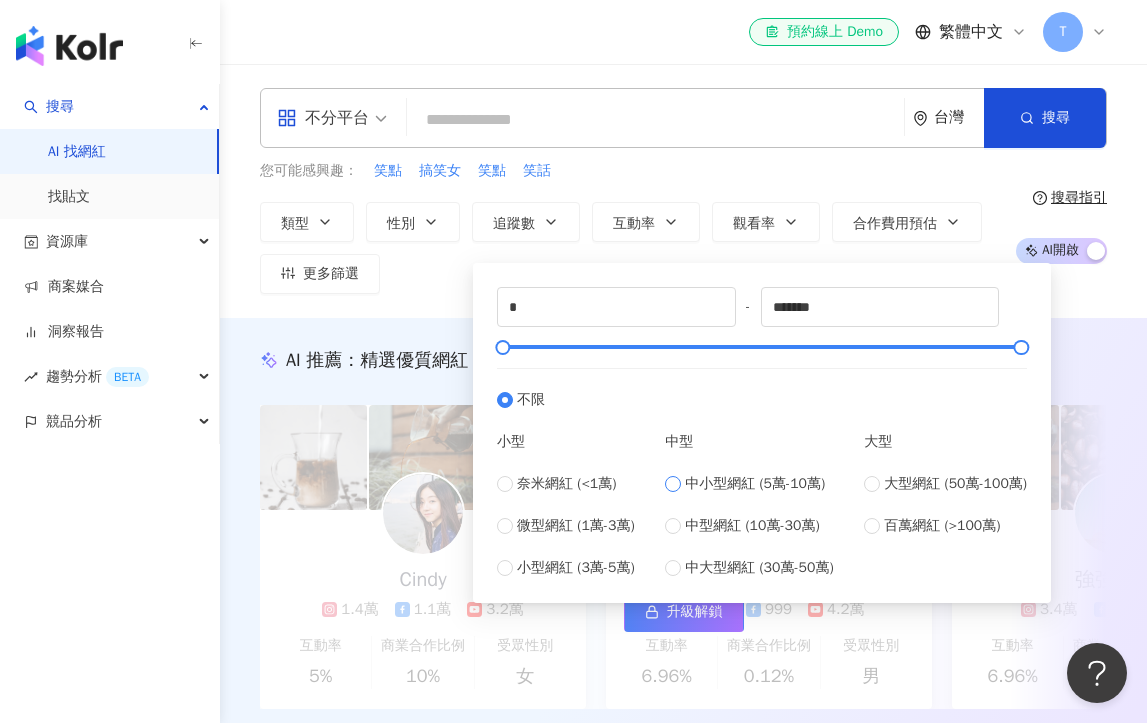 click on "中小型網紅 (5萬-10萬)" at bounding box center [755, 484] 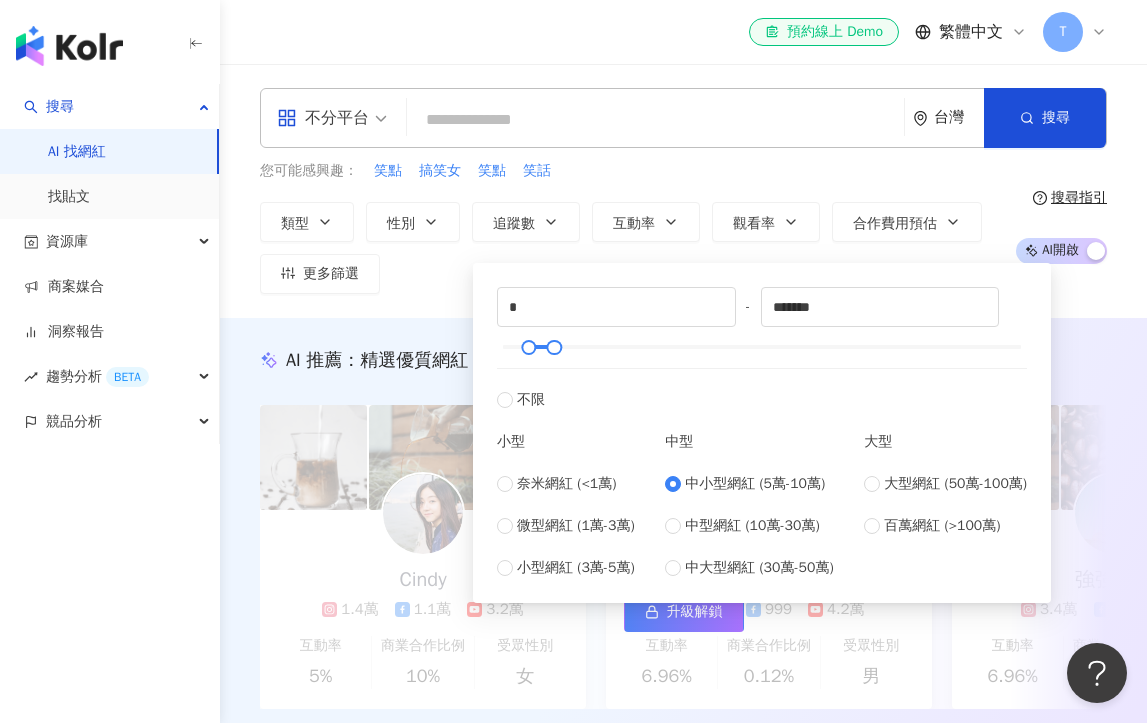type on "*****" 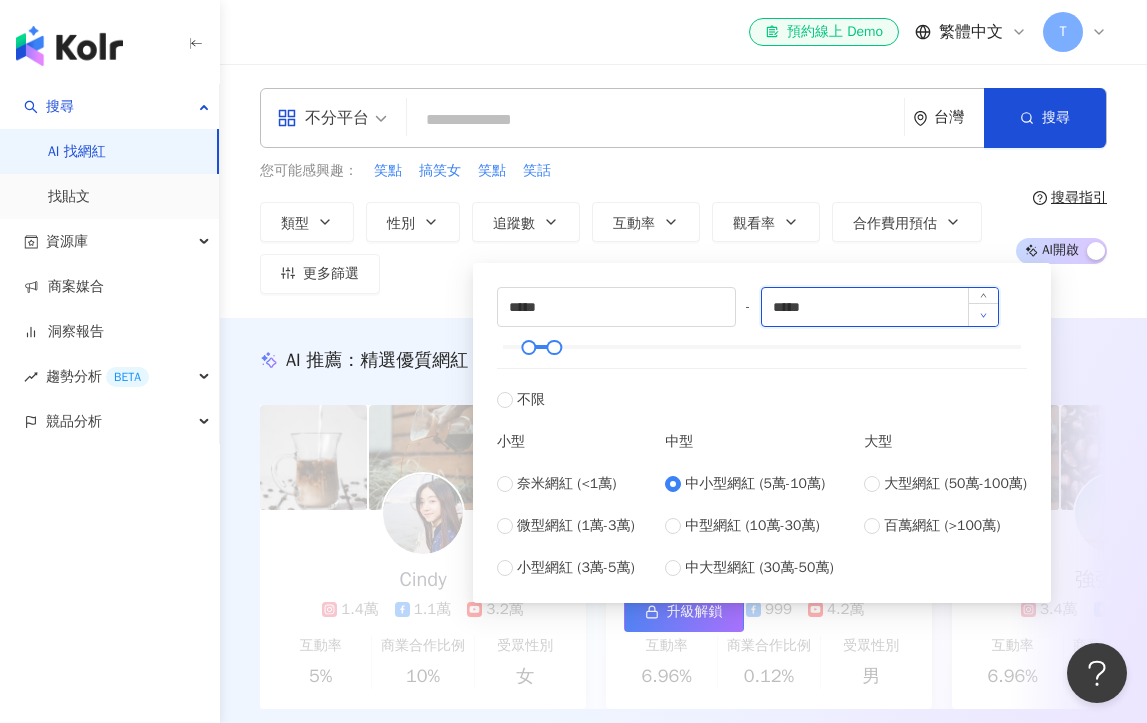 click at bounding box center (983, 314) 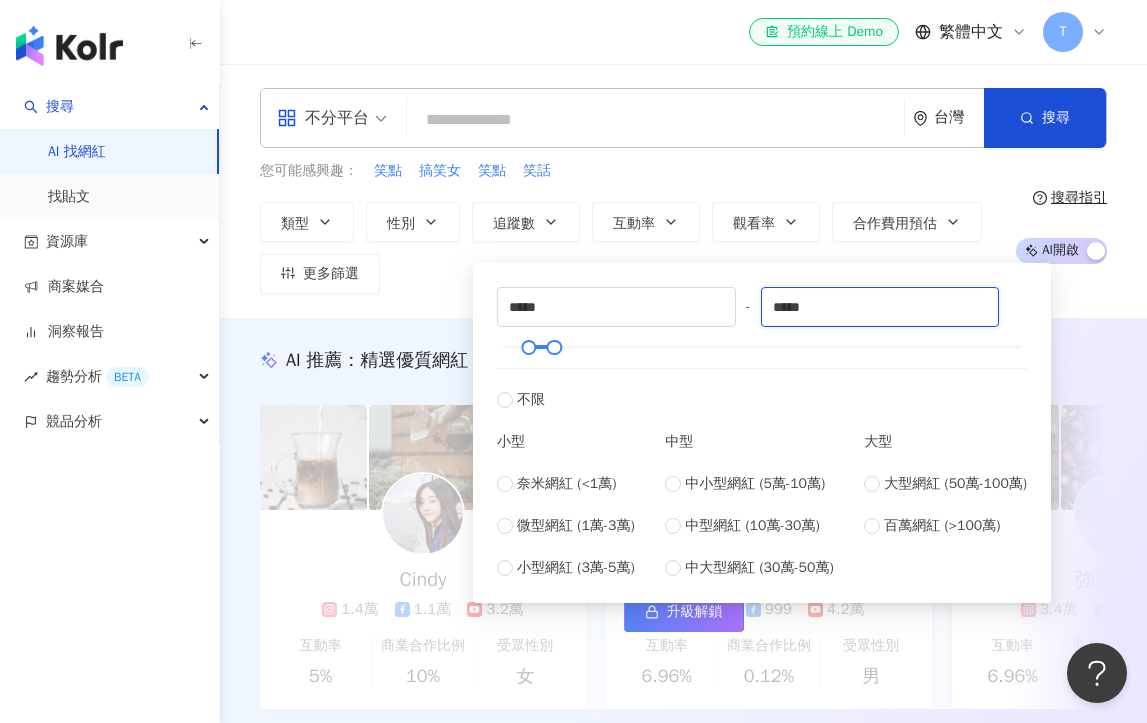 drag, startPoint x: 861, startPoint y: 320, endPoint x: 757, endPoint y: 316, distance: 104.0769 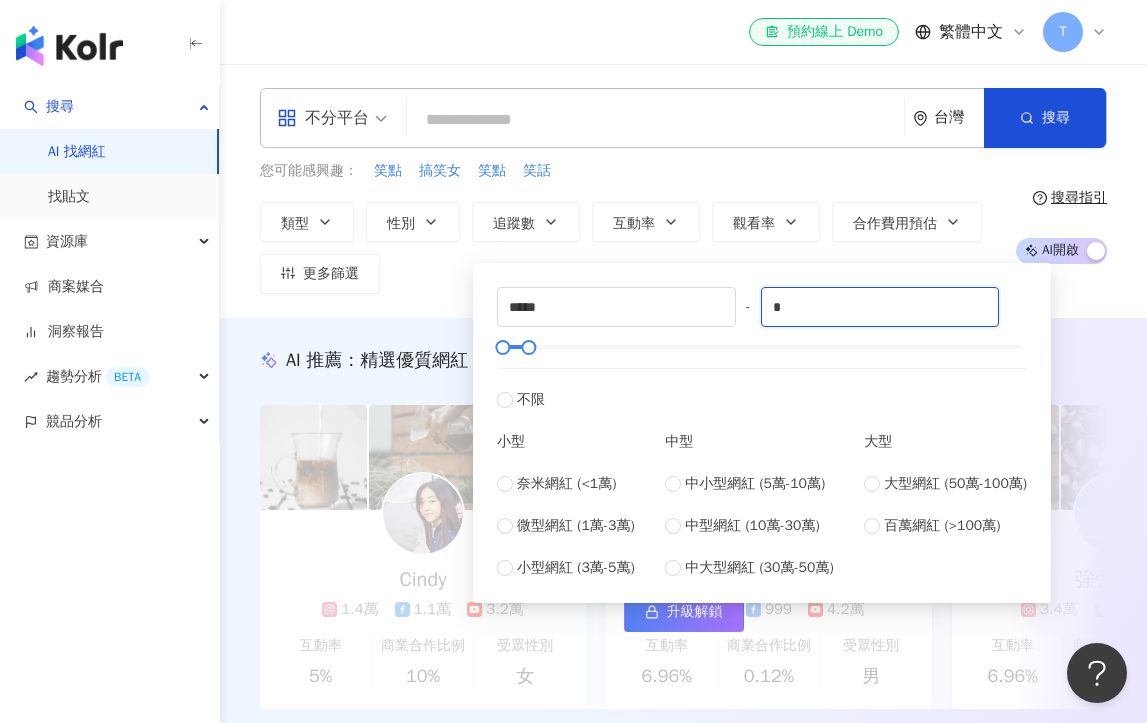 type on "*" 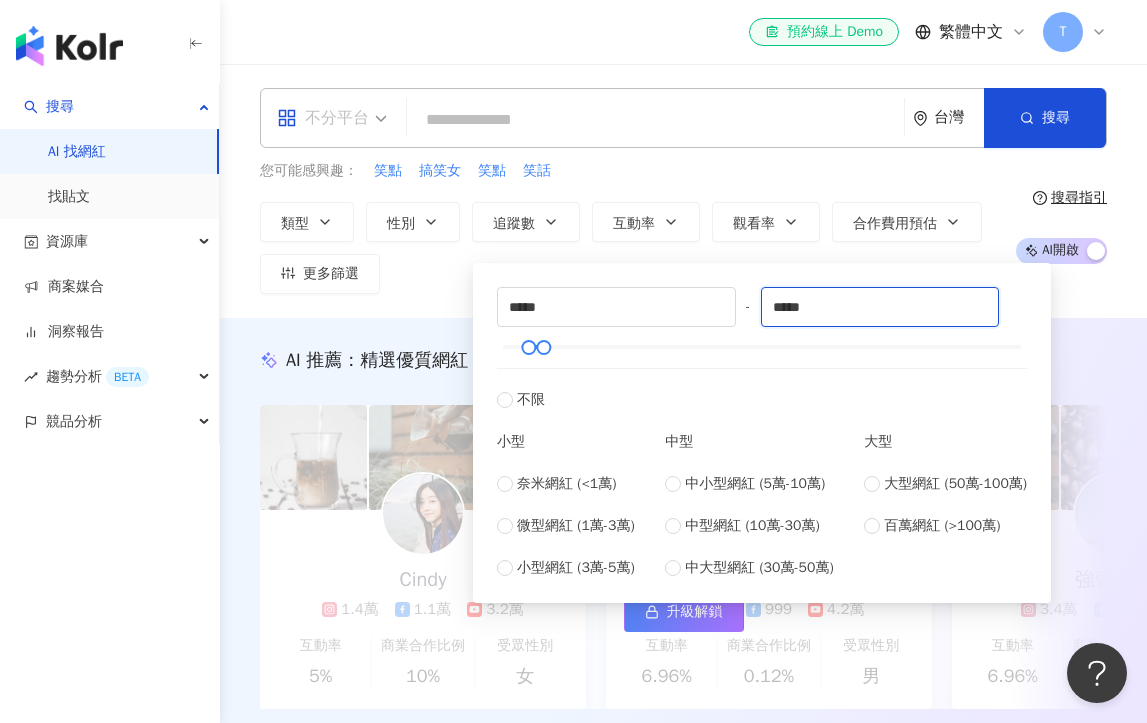 click at bounding box center [332, 118] 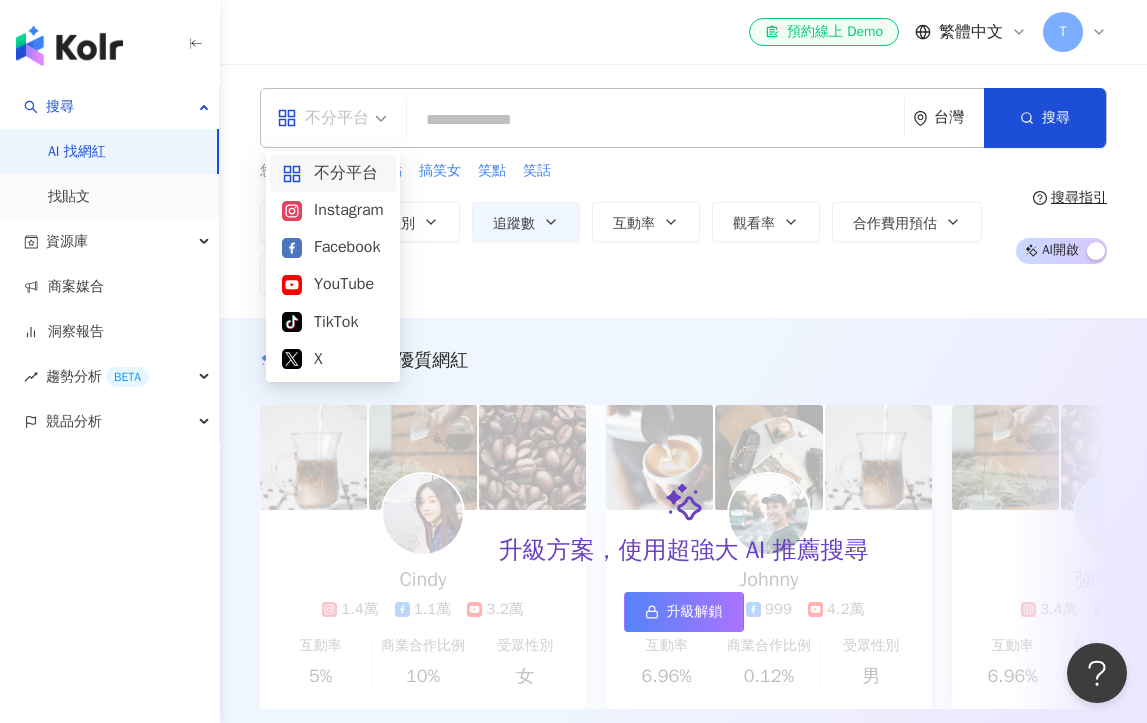 click at bounding box center (332, 118) 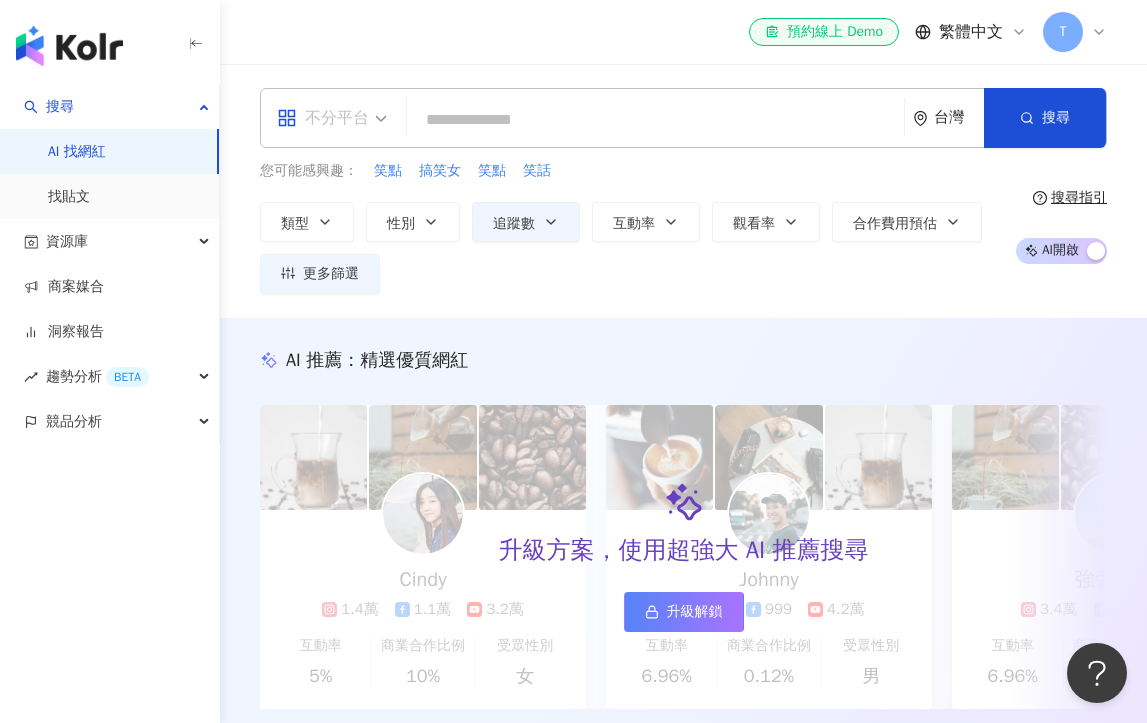 click at bounding box center [332, 118] 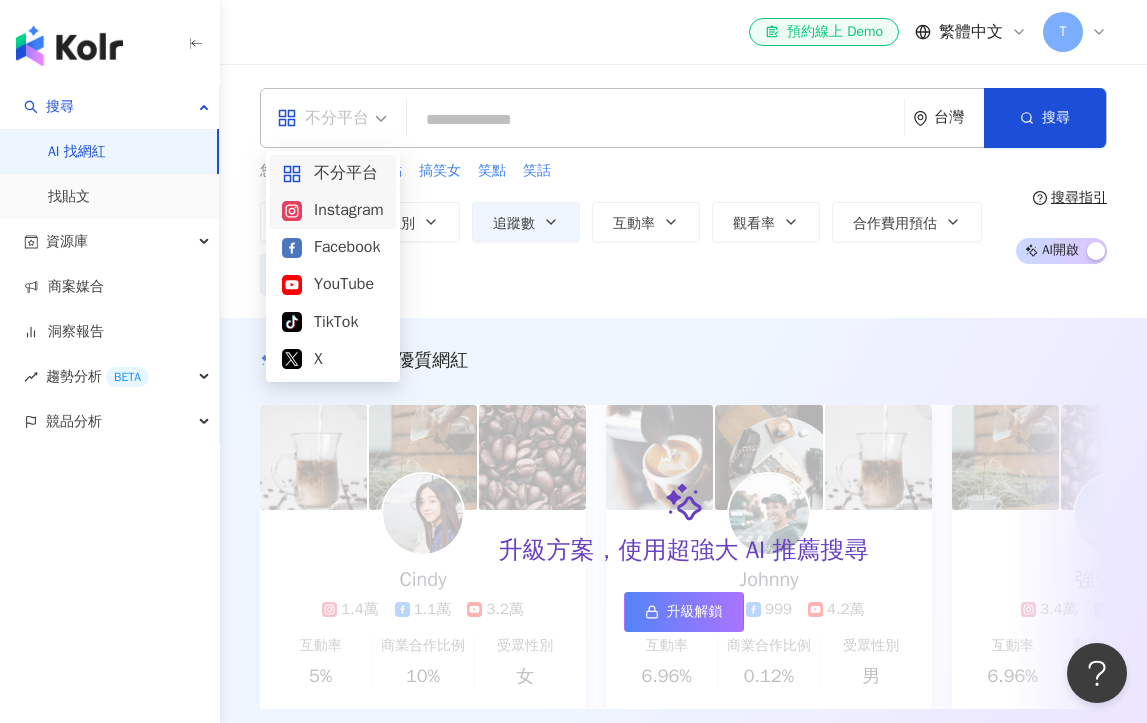 click on "Instagram" at bounding box center (333, 210) 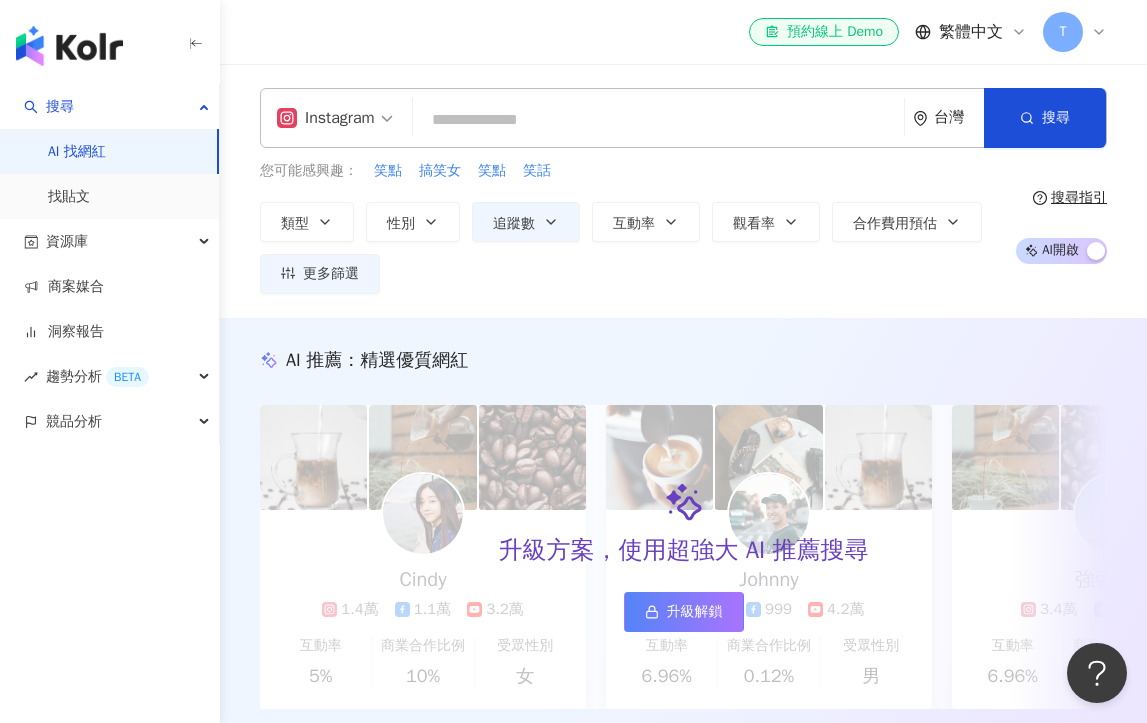 click at bounding box center [658, 120] 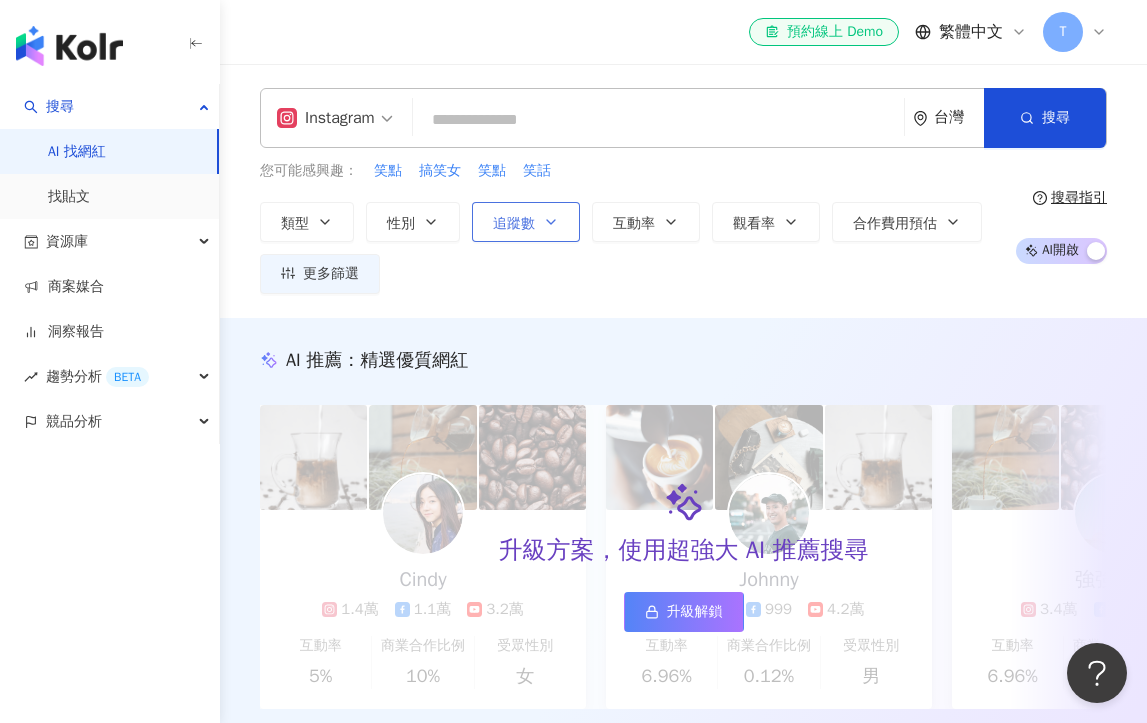 click on "追蹤數" at bounding box center [526, 222] 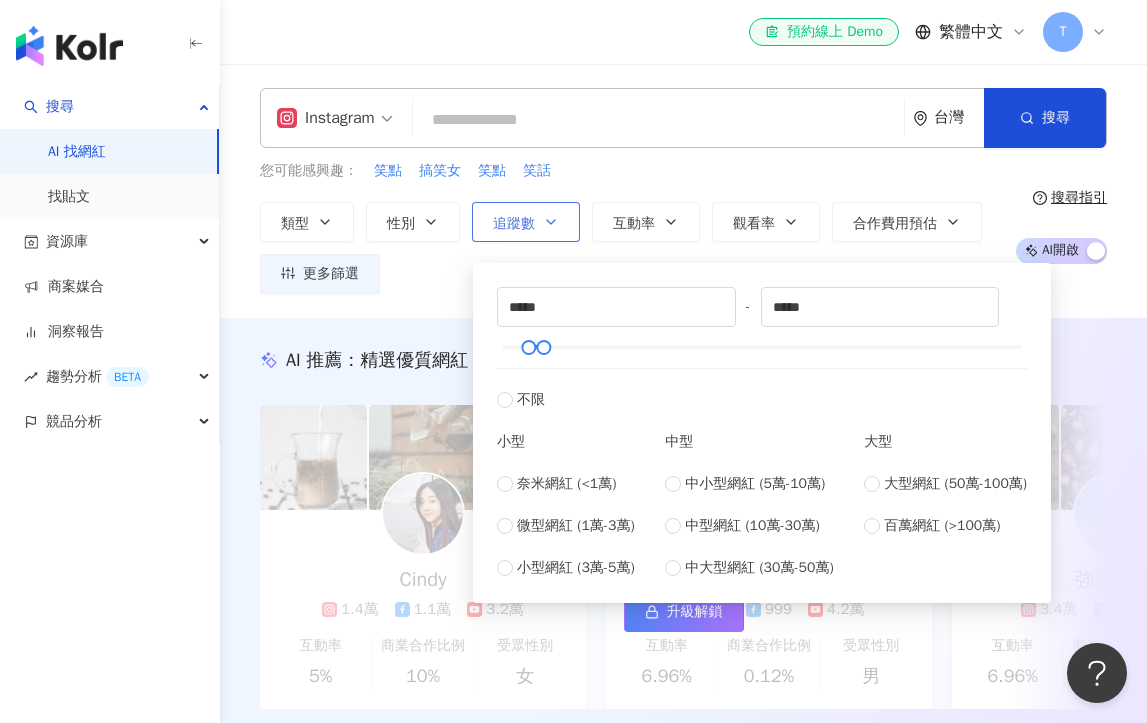 click 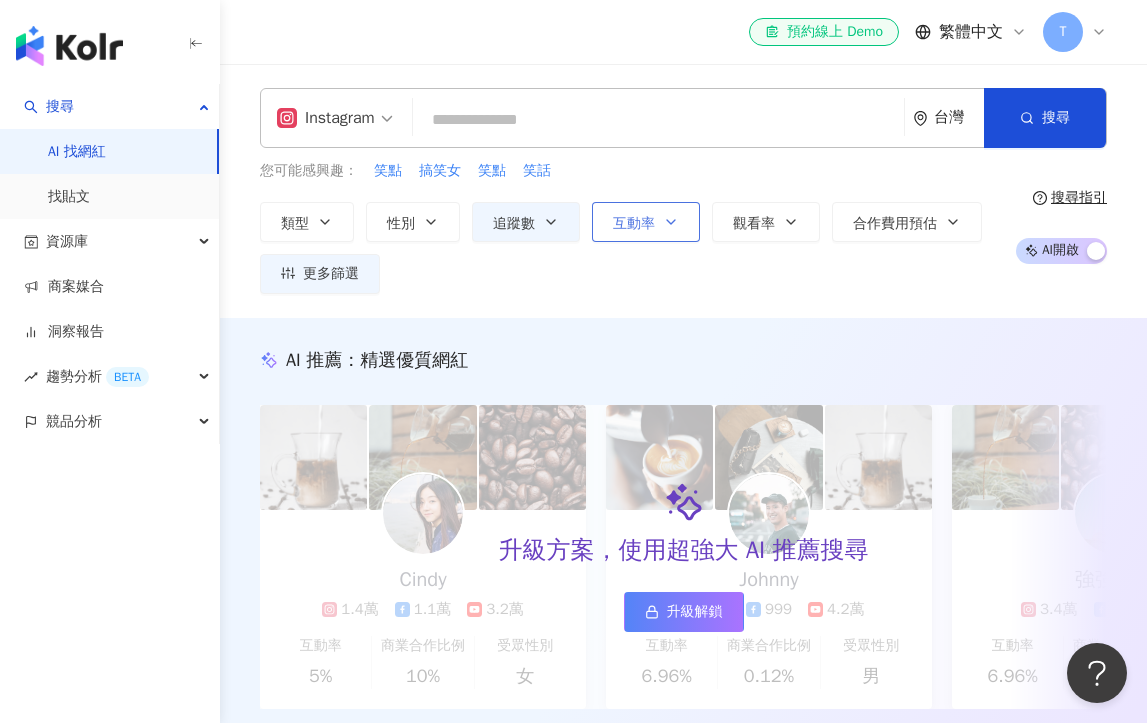 click on "互動率" at bounding box center [634, 224] 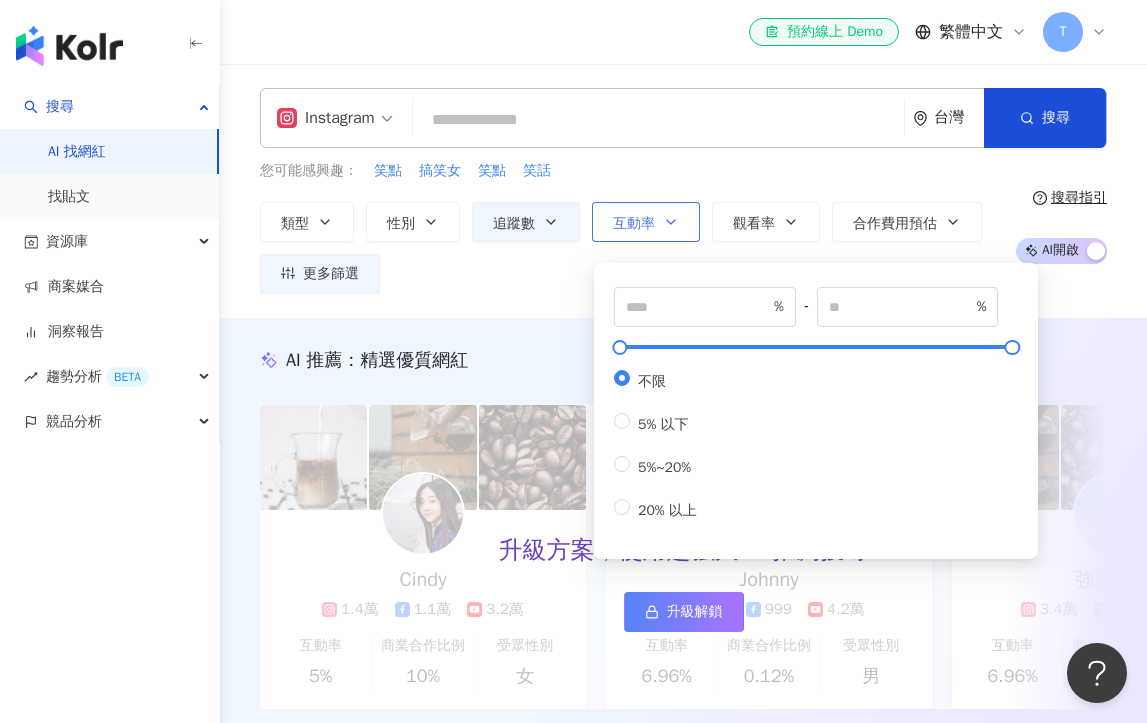 click on "互動率" at bounding box center (634, 224) 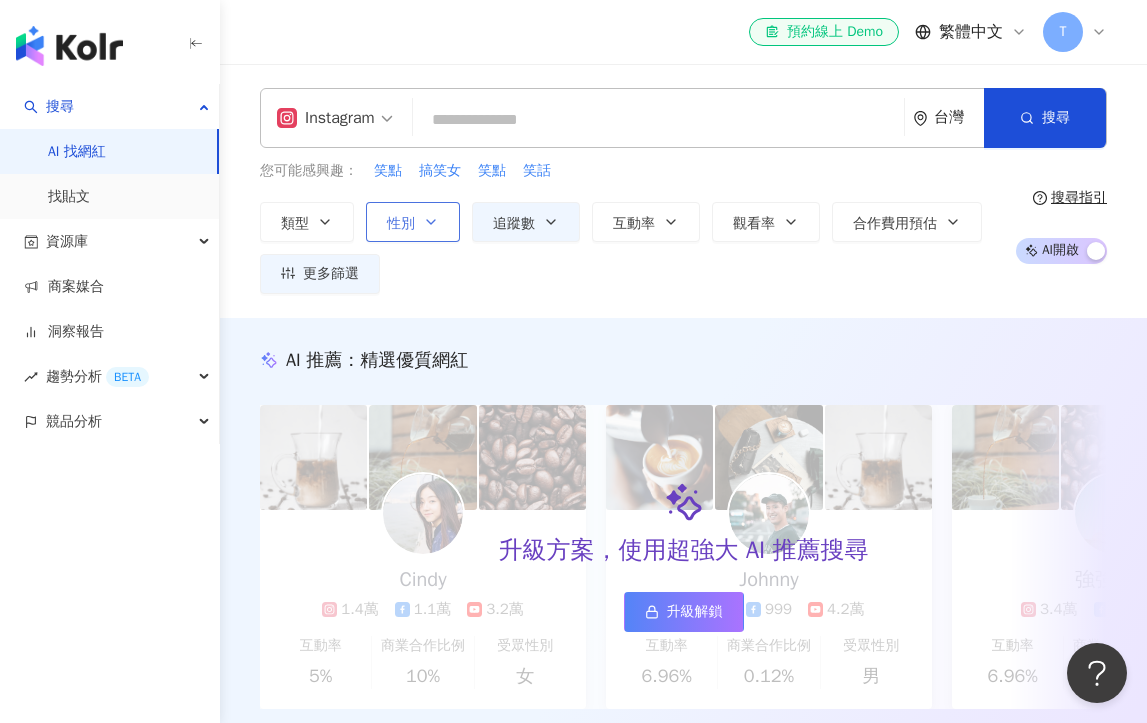 click on "性別" at bounding box center [401, 224] 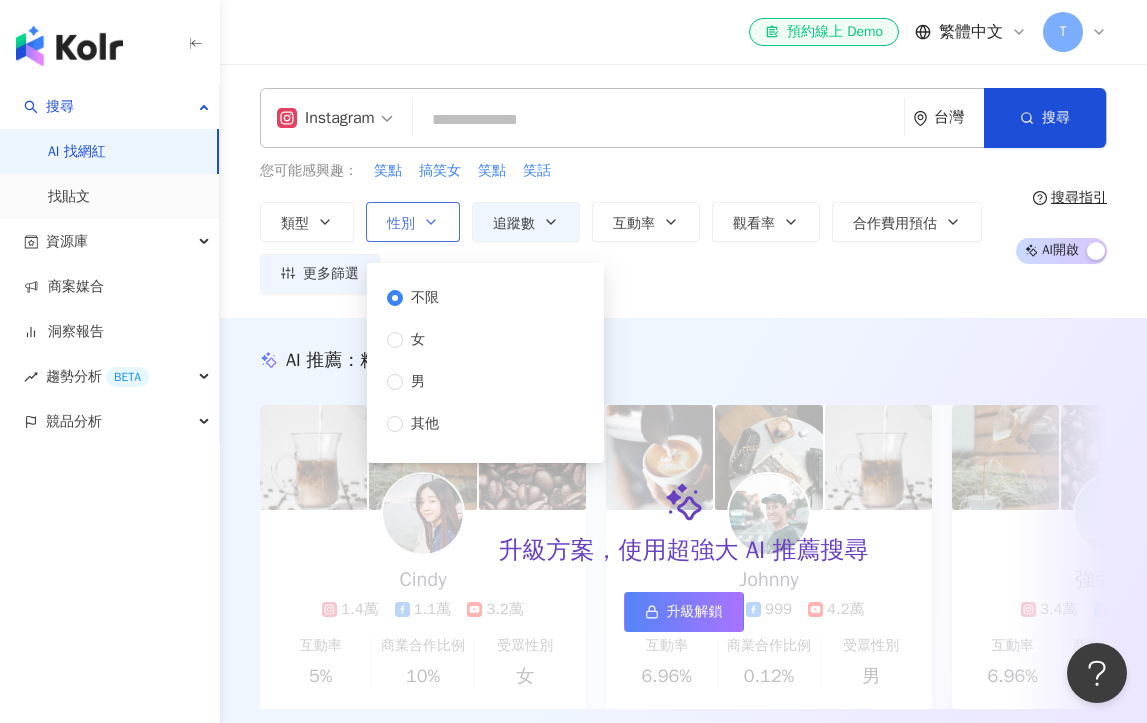 click on "性別" at bounding box center [401, 224] 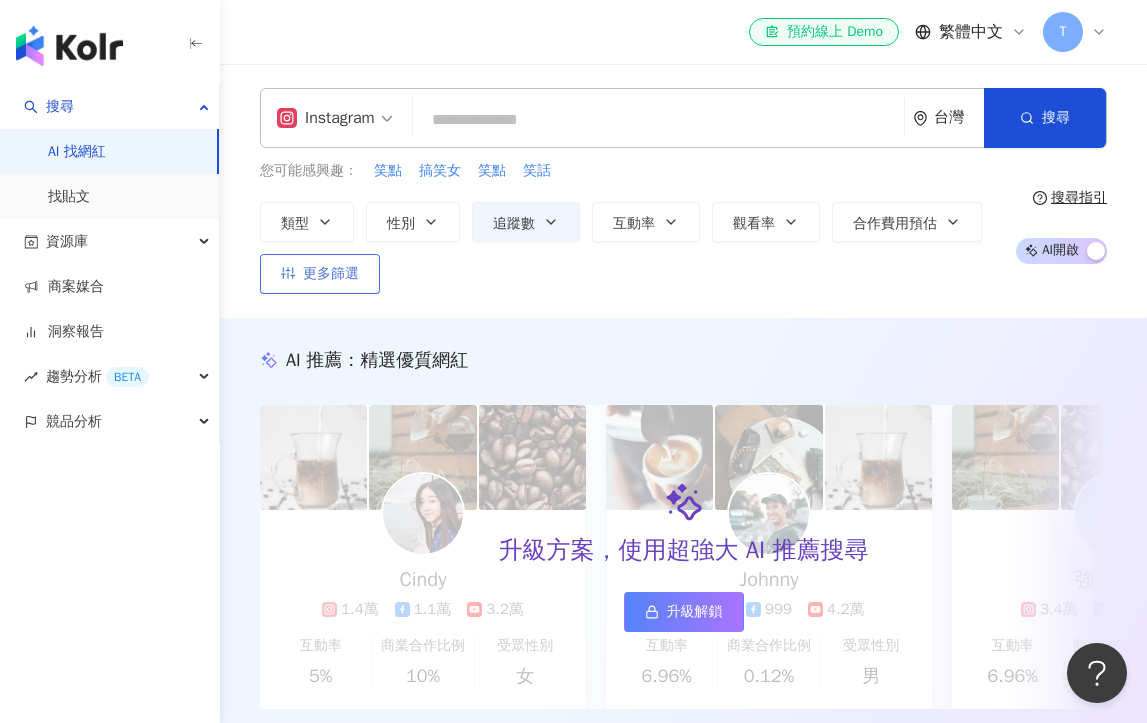 click on "更多篩選" at bounding box center [320, 274] 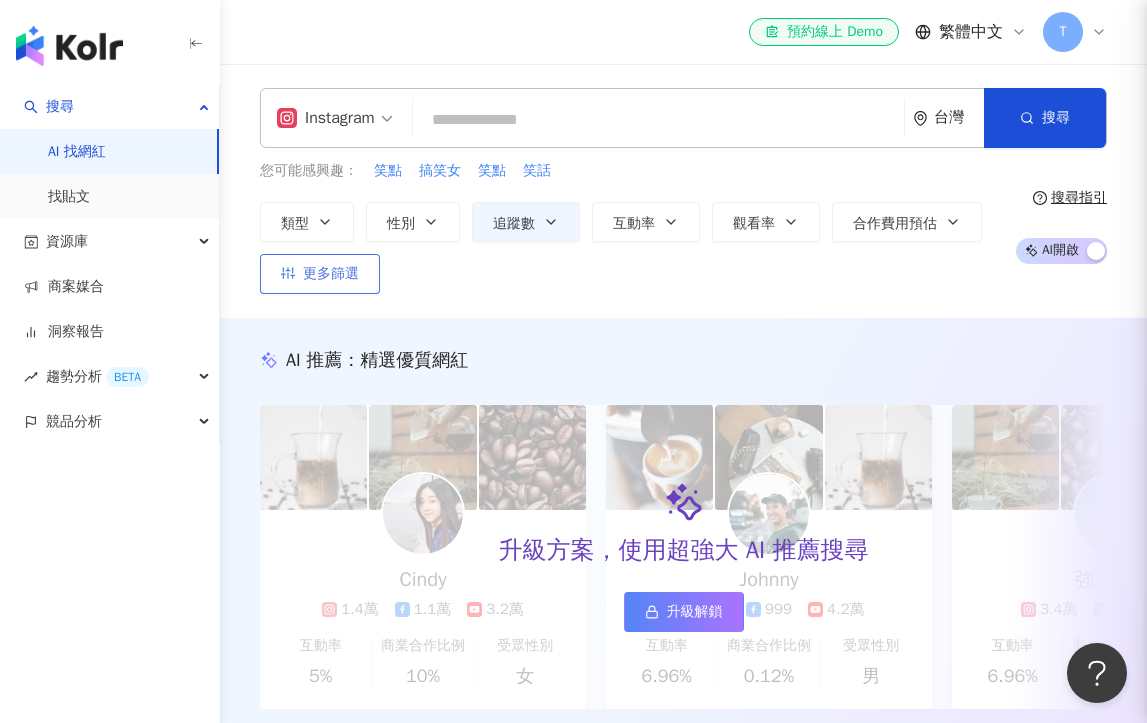 click at bounding box center [573, 361] 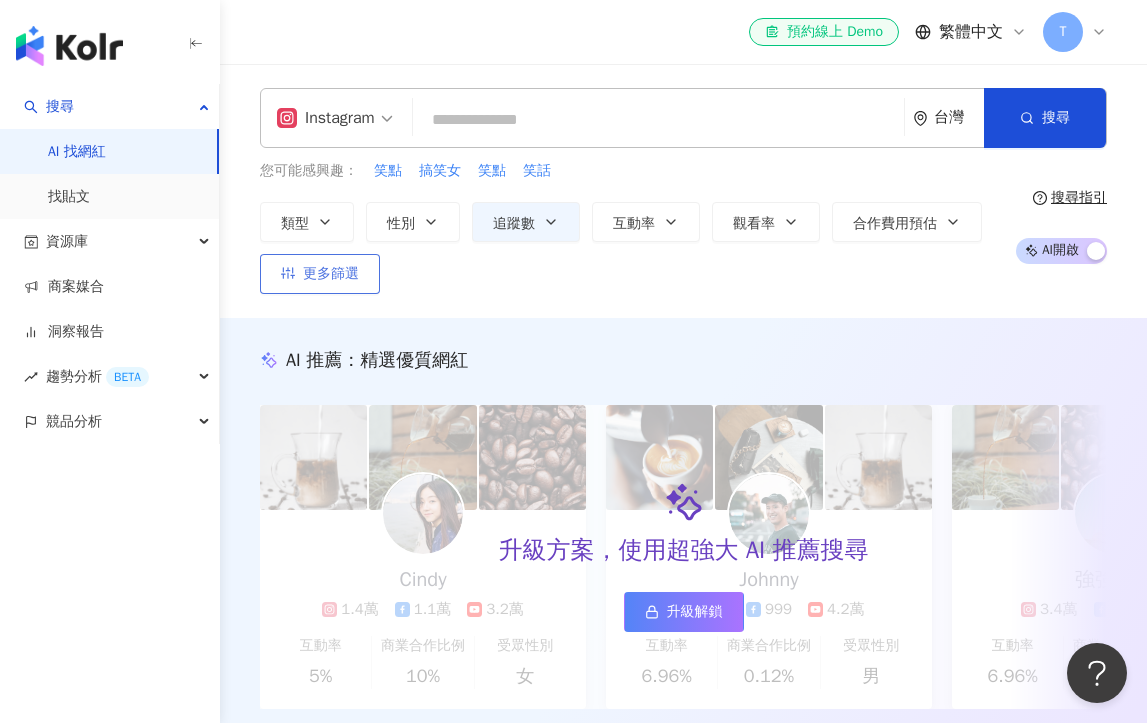 click on "類型" at bounding box center (307, 222) 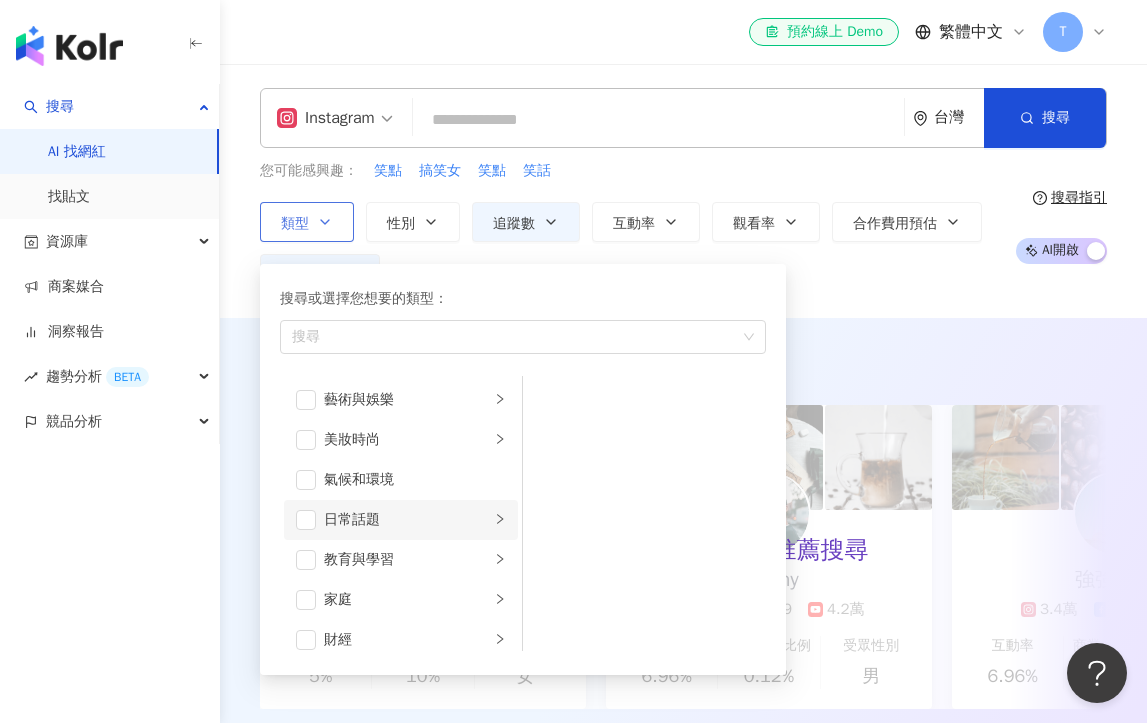 scroll, scrollTop: 0, scrollLeft: 0, axis: both 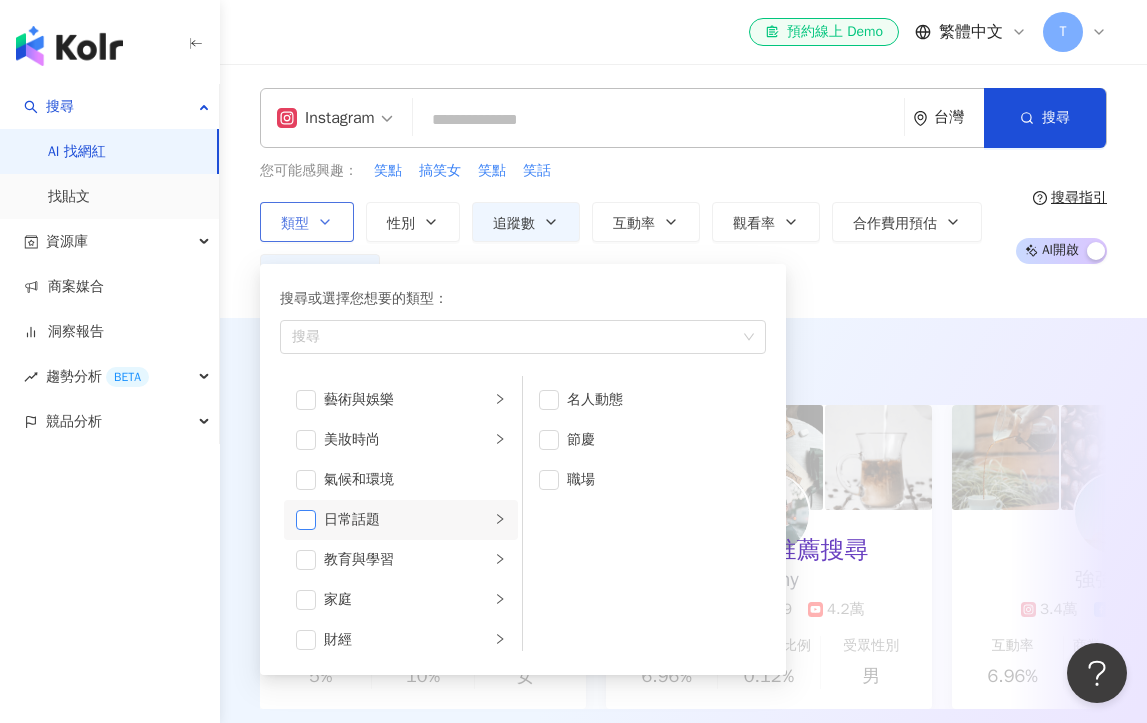 click at bounding box center [306, 520] 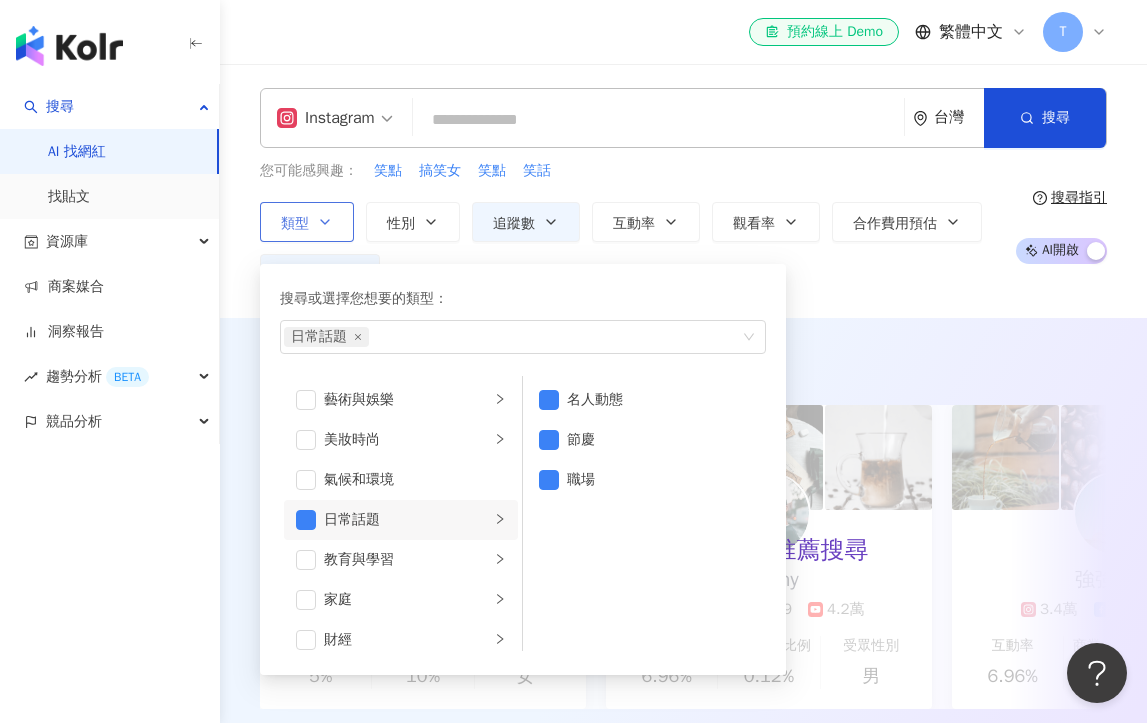 scroll, scrollTop: 0, scrollLeft: 0, axis: both 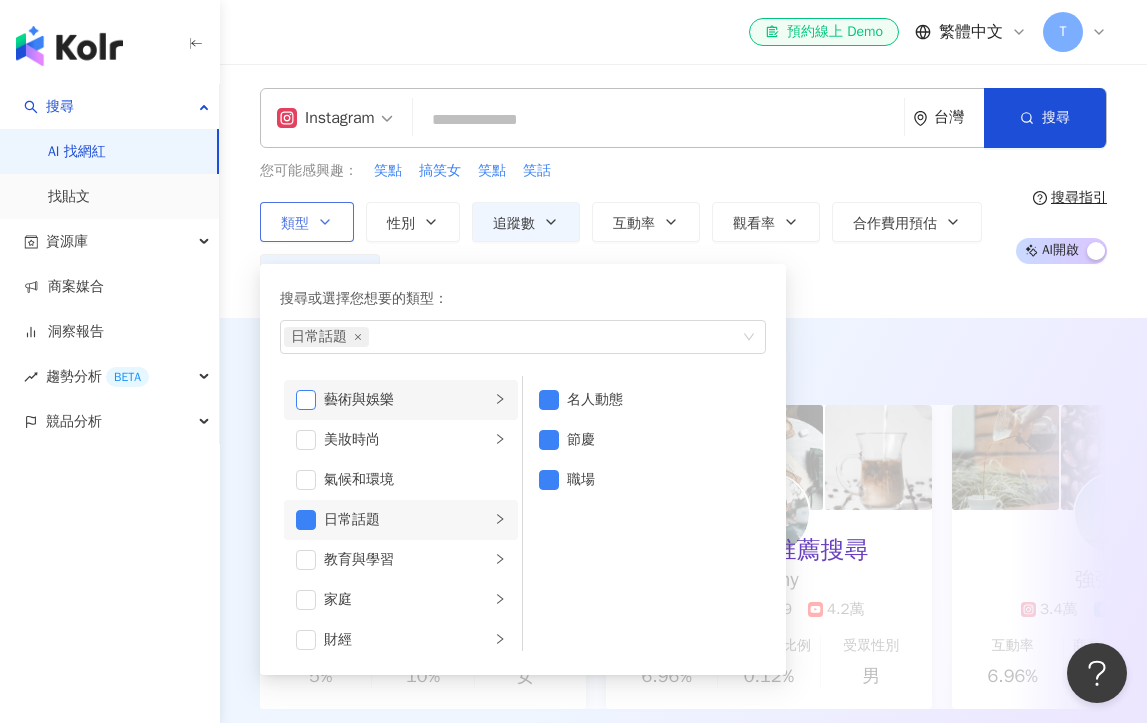 click at bounding box center [306, 400] 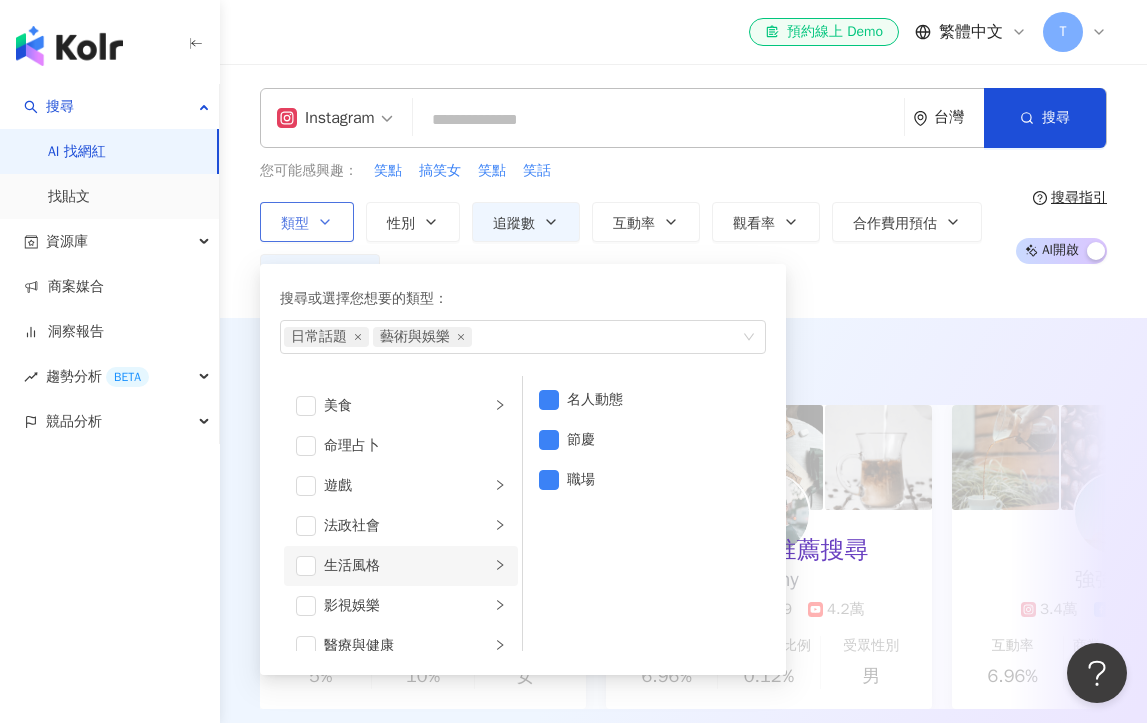 scroll, scrollTop: 276, scrollLeft: 0, axis: vertical 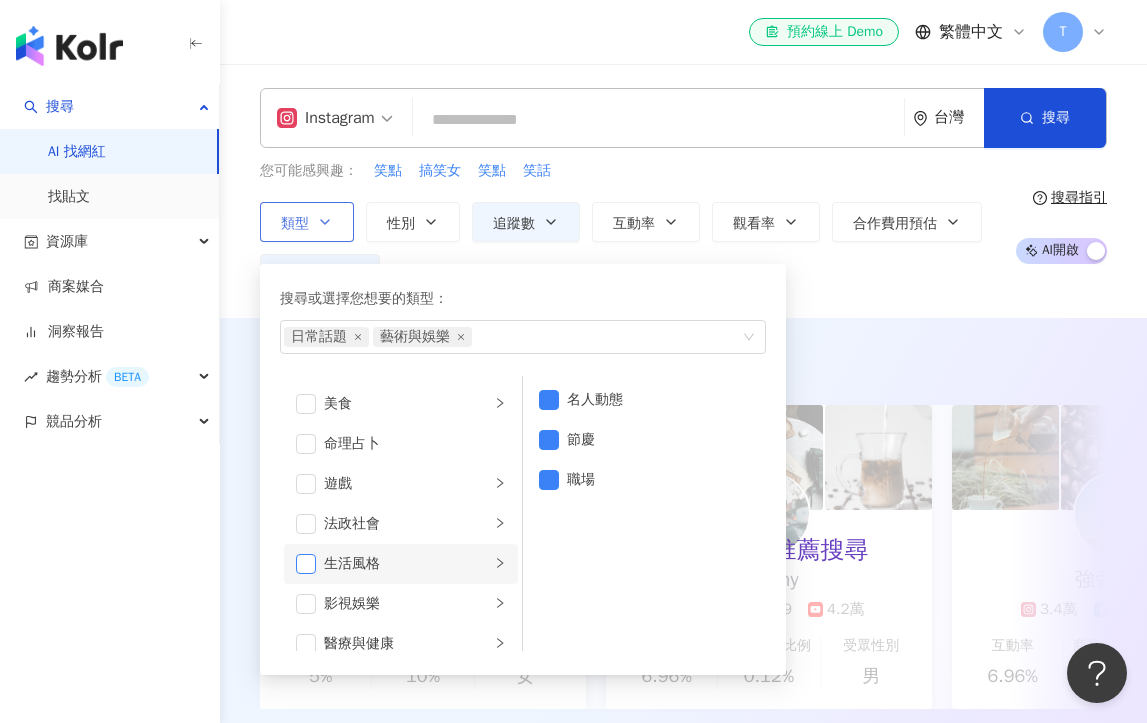 click at bounding box center [306, 564] 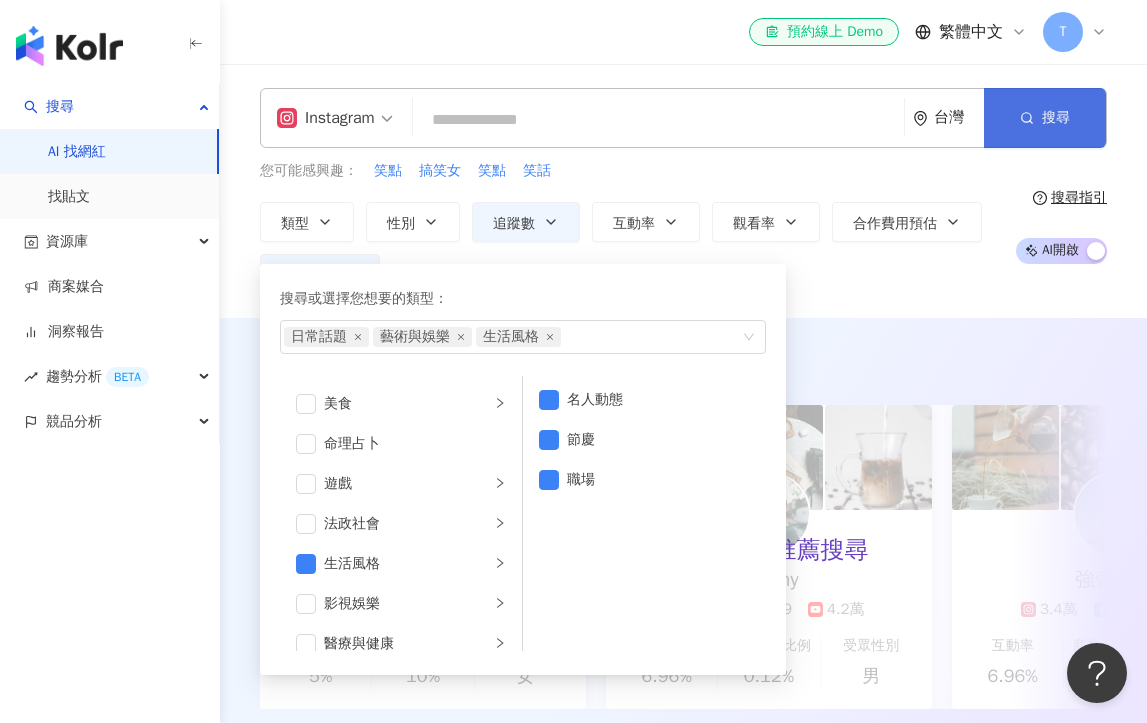 click on "搜尋" at bounding box center [1045, 118] 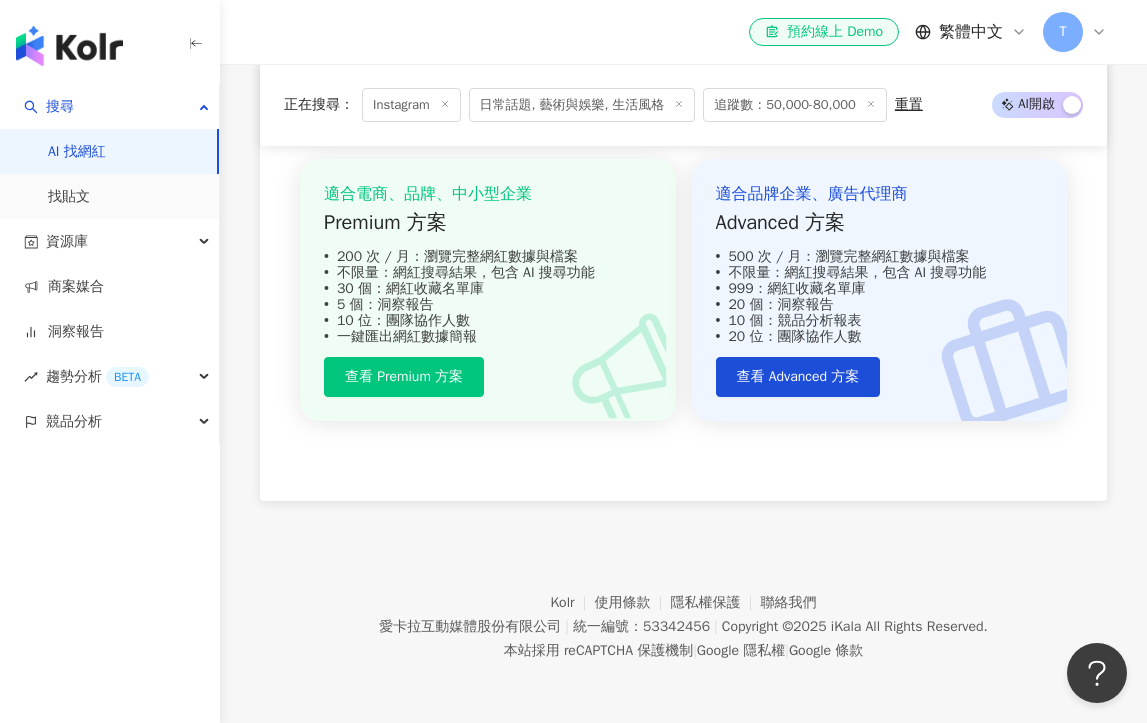 scroll, scrollTop: 2764, scrollLeft: 0, axis: vertical 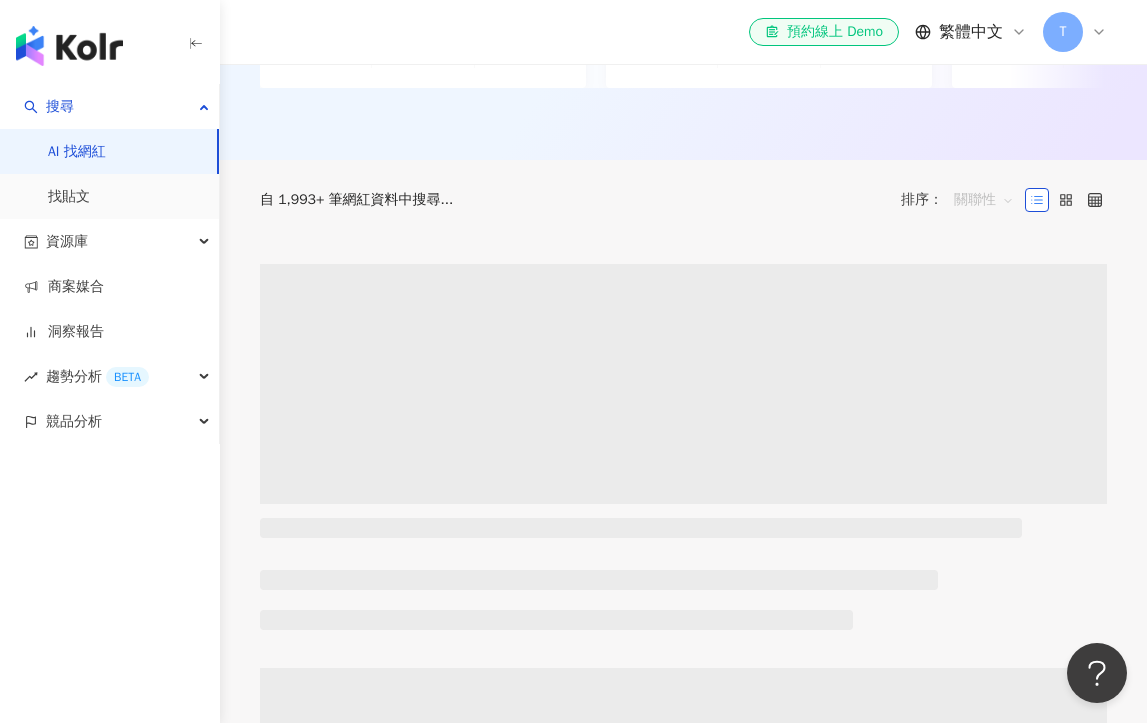 click on "關聯性" at bounding box center [984, 200] 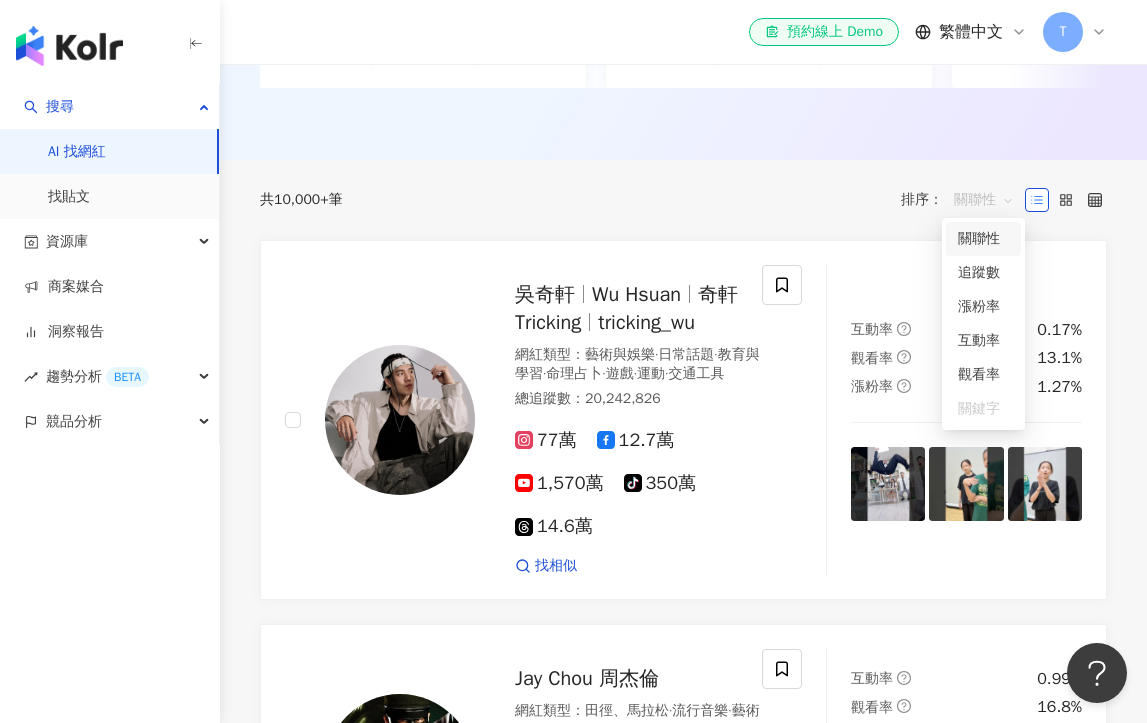 click on "關聯性" at bounding box center (984, 200) 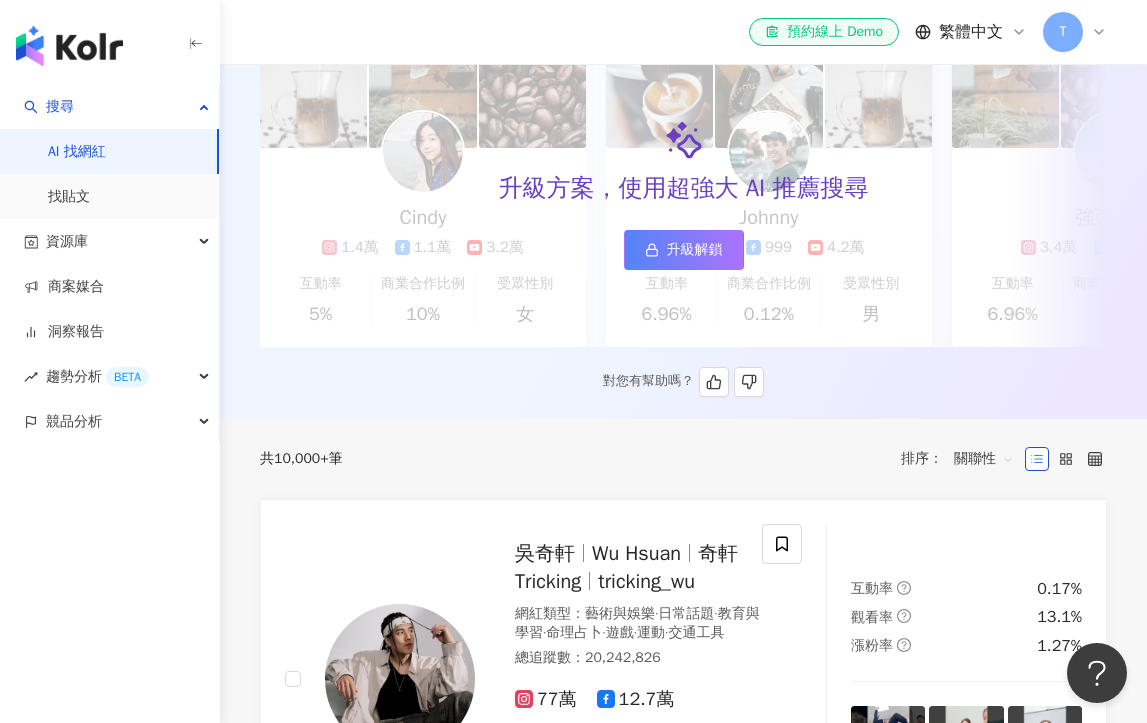 scroll, scrollTop: 370, scrollLeft: 1, axis: both 